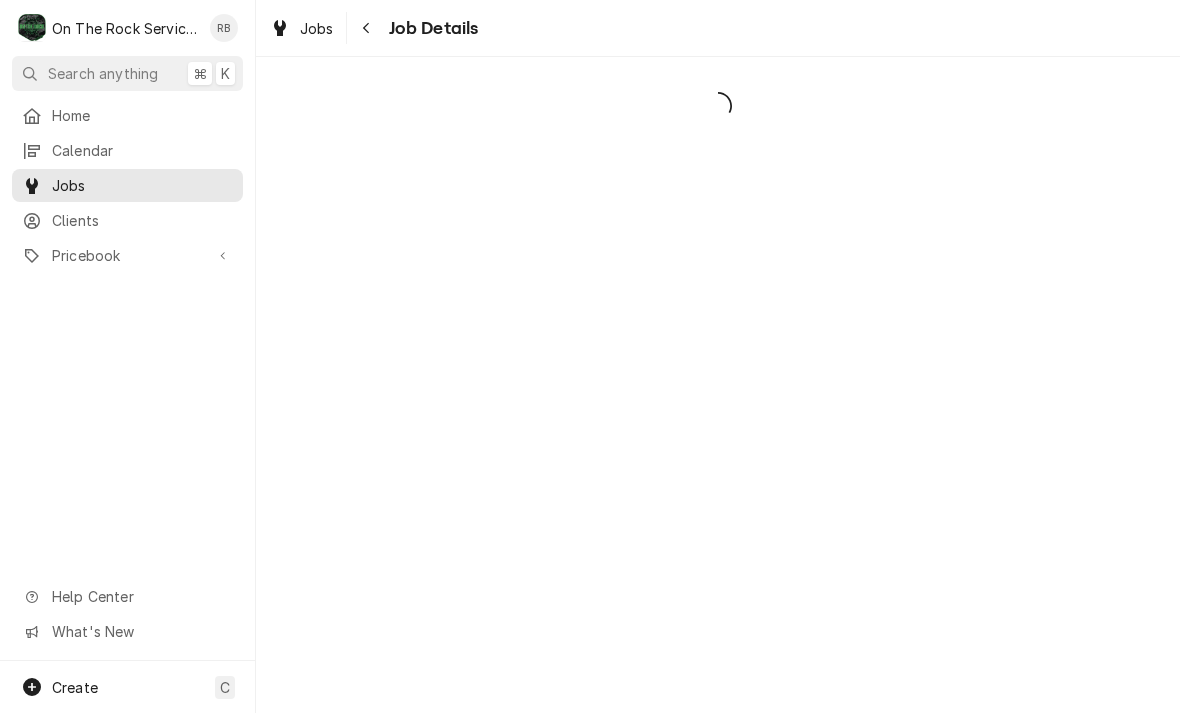scroll, scrollTop: 0, scrollLeft: 0, axis: both 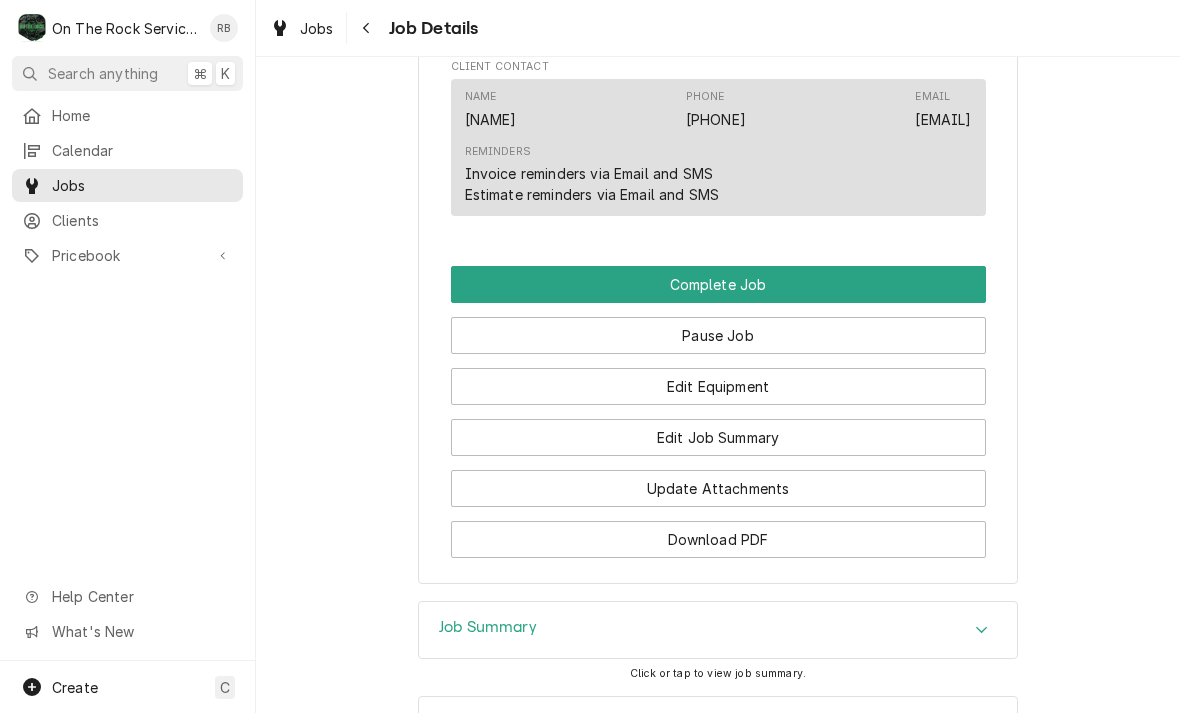 click on "Pause Job" at bounding box center (718, 335) 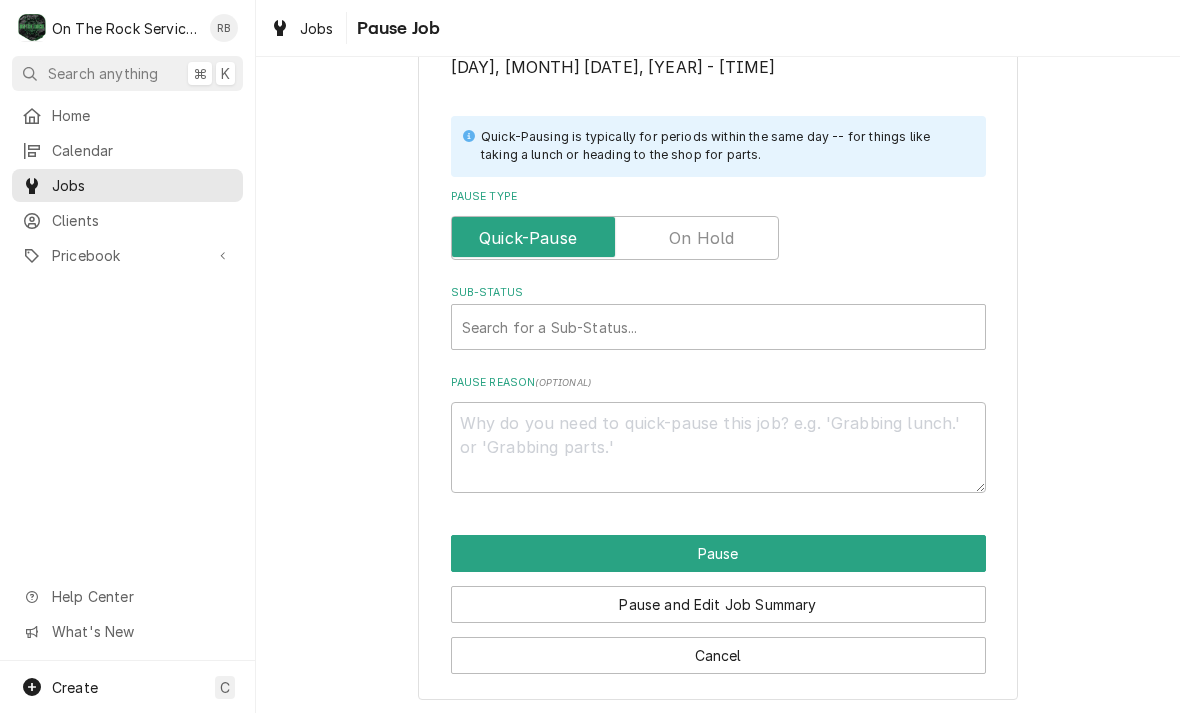 scroll, scrollTop: 400, scrollLeft: 0, axis: vertical 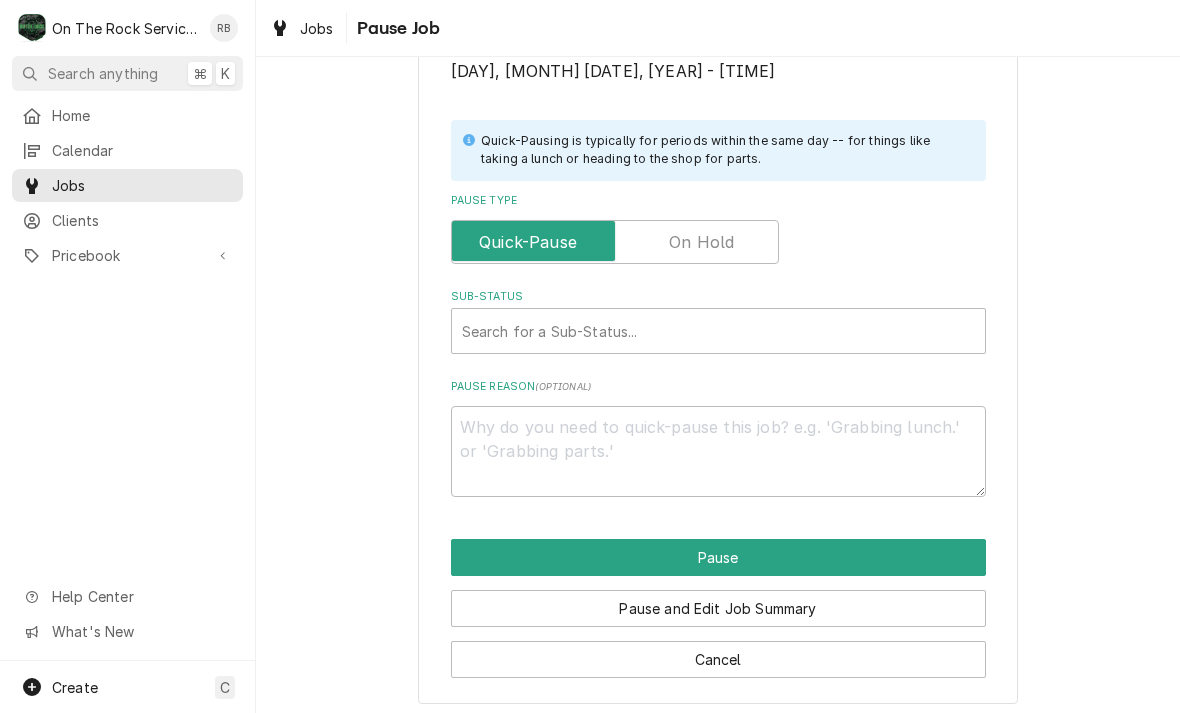 click at bounding box center [615, 242] 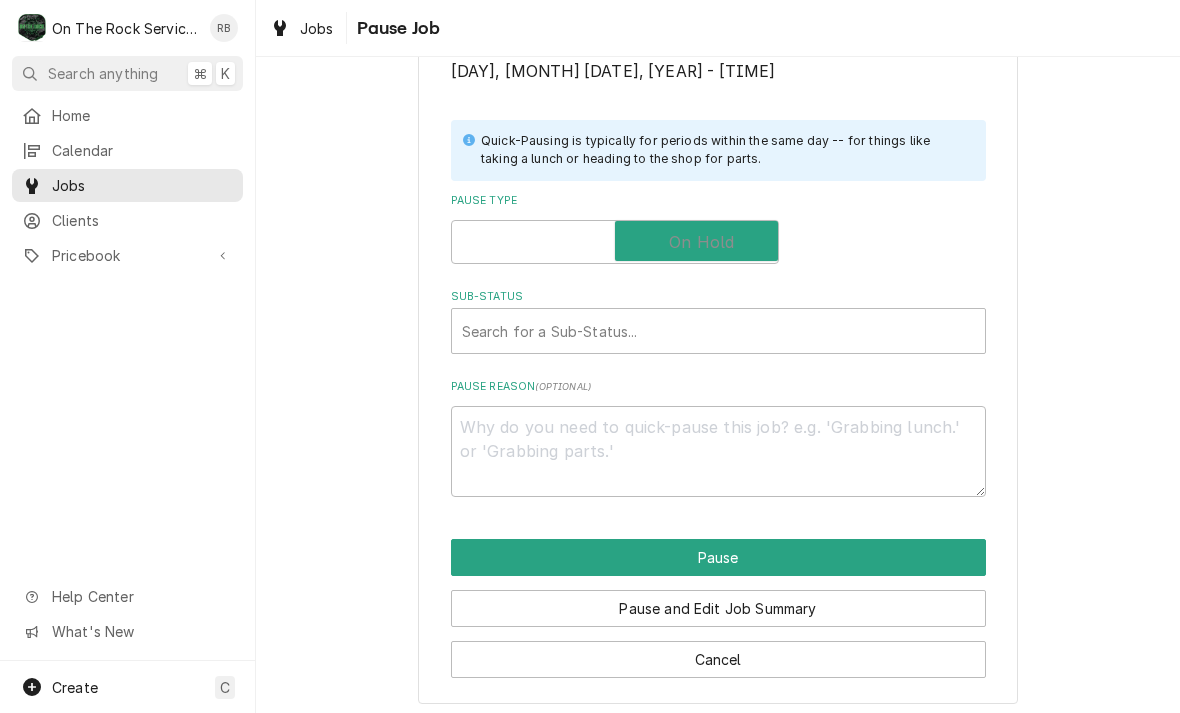 checkbox on "true" 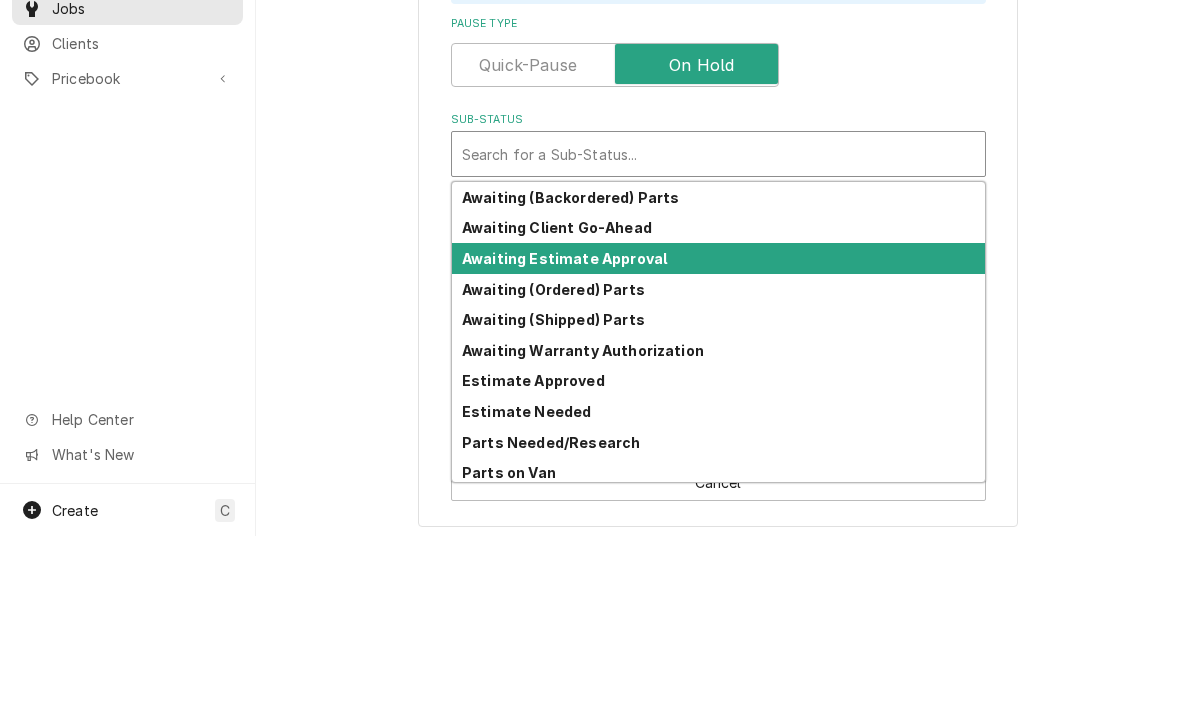 click on "Awaiting Estimate Approval" at bounding box center [564, 435] 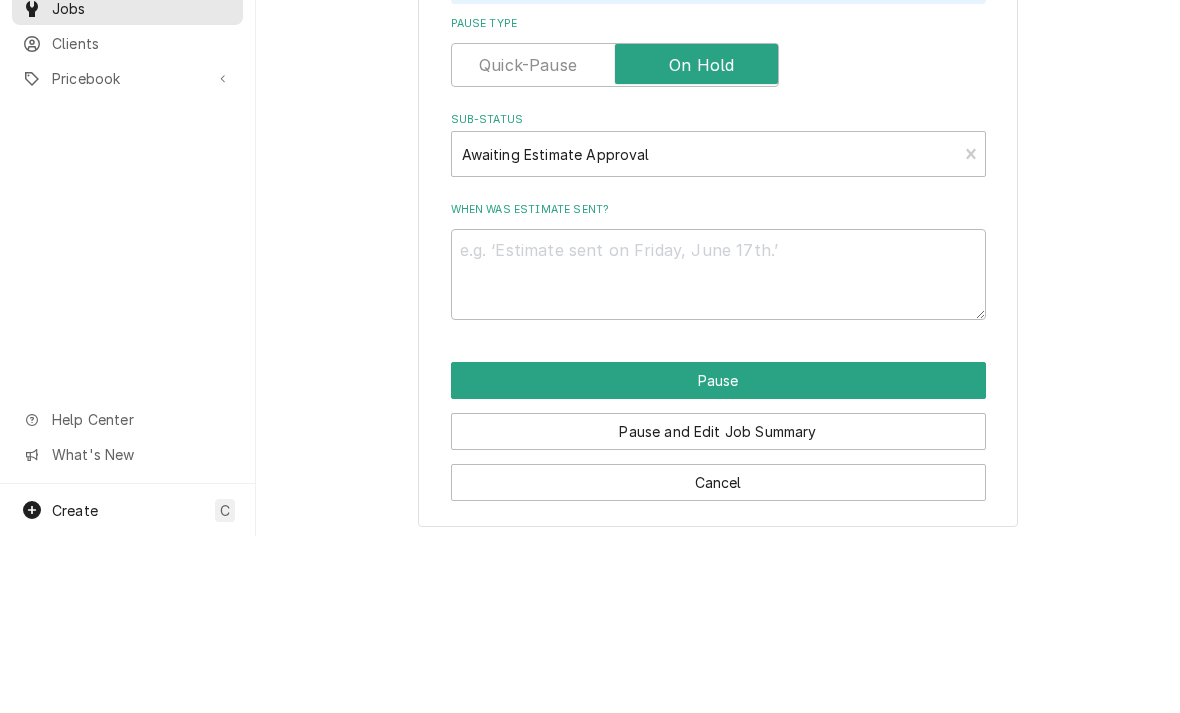 scroll, scrollTop: 378, scrollLeft: 0, axis: vertical 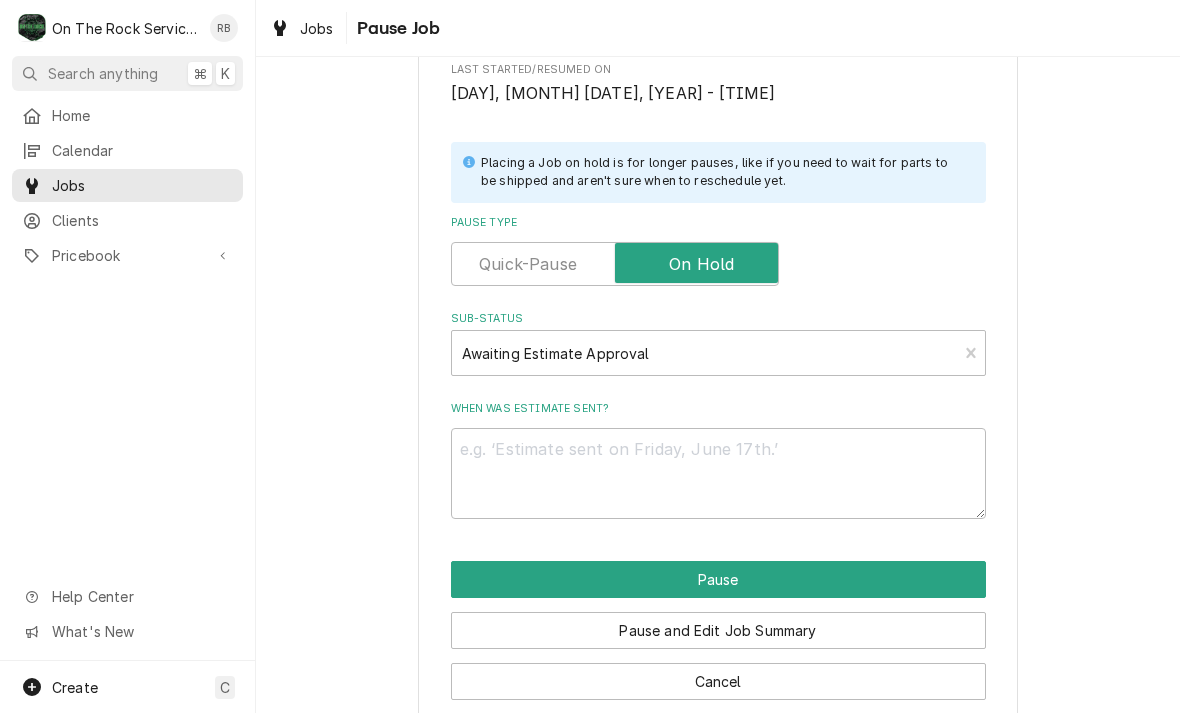 click on "Pause" at bounding box center (718, 579) 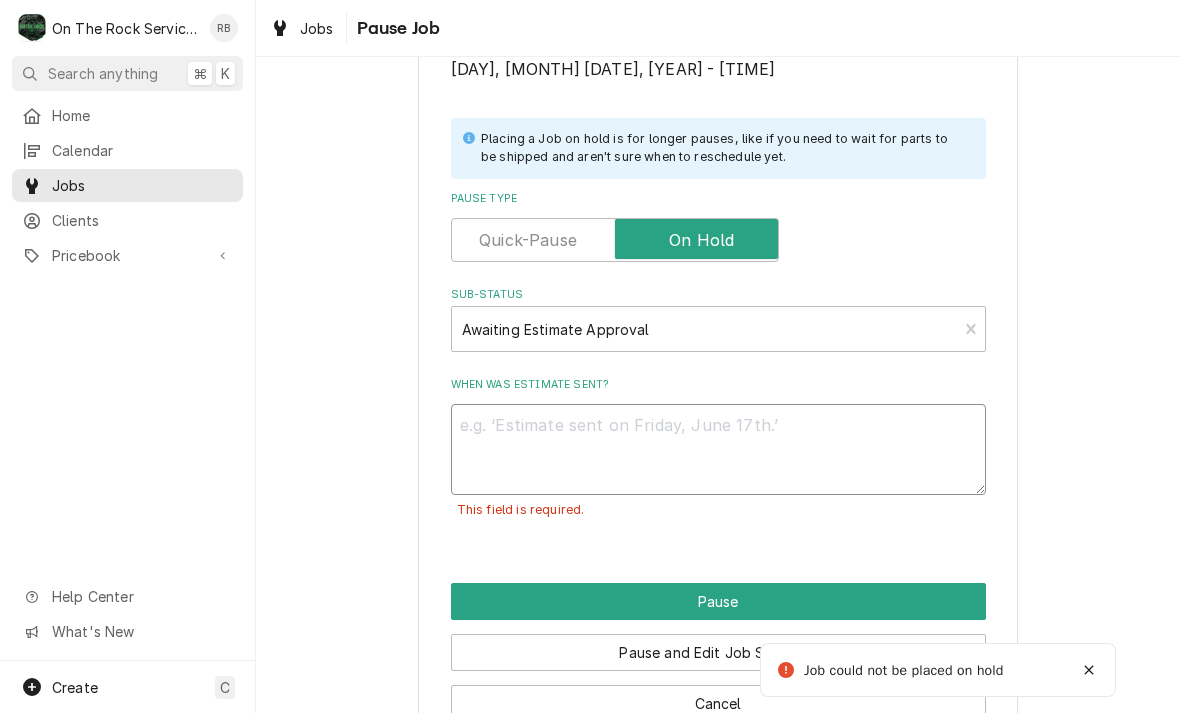 click on "When was estimate sent?" at bounding box center (718, 449) 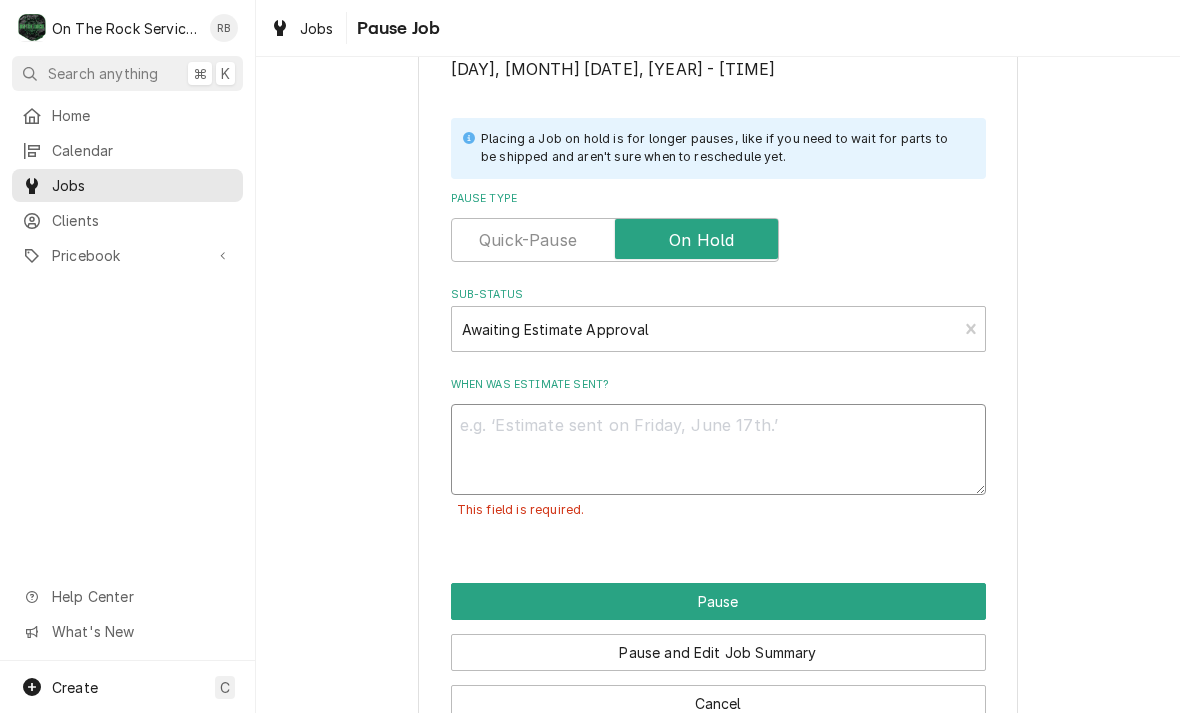 type on "x" 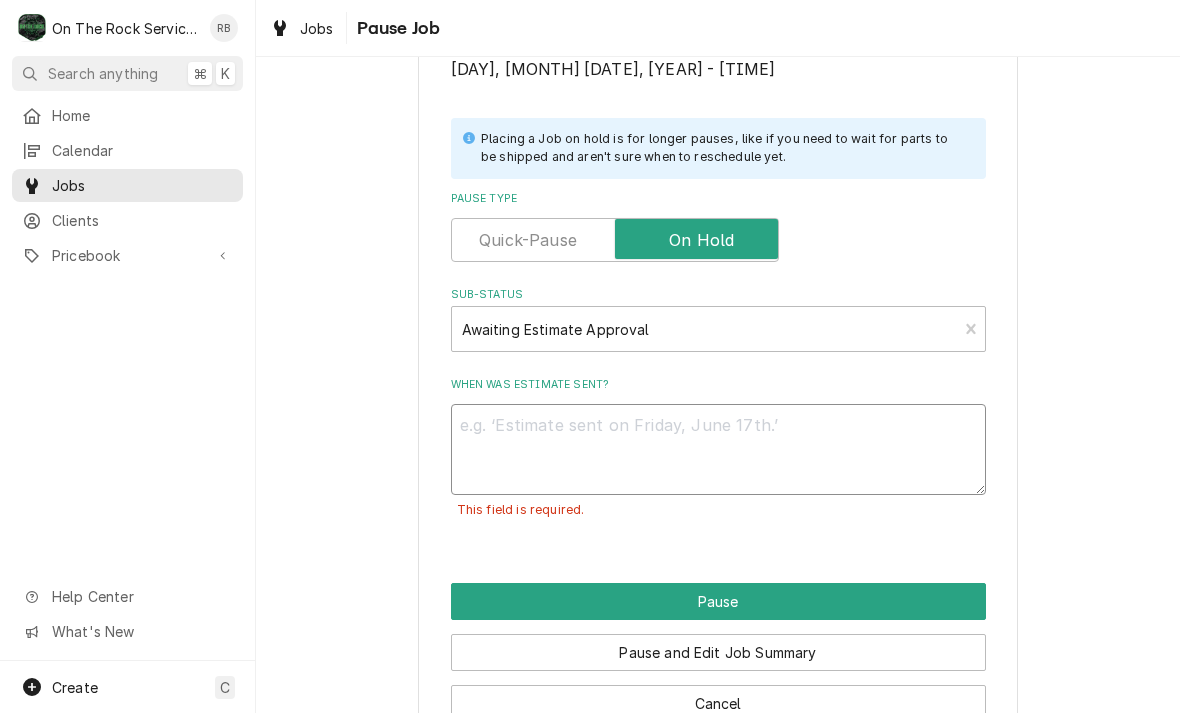 type on "E" 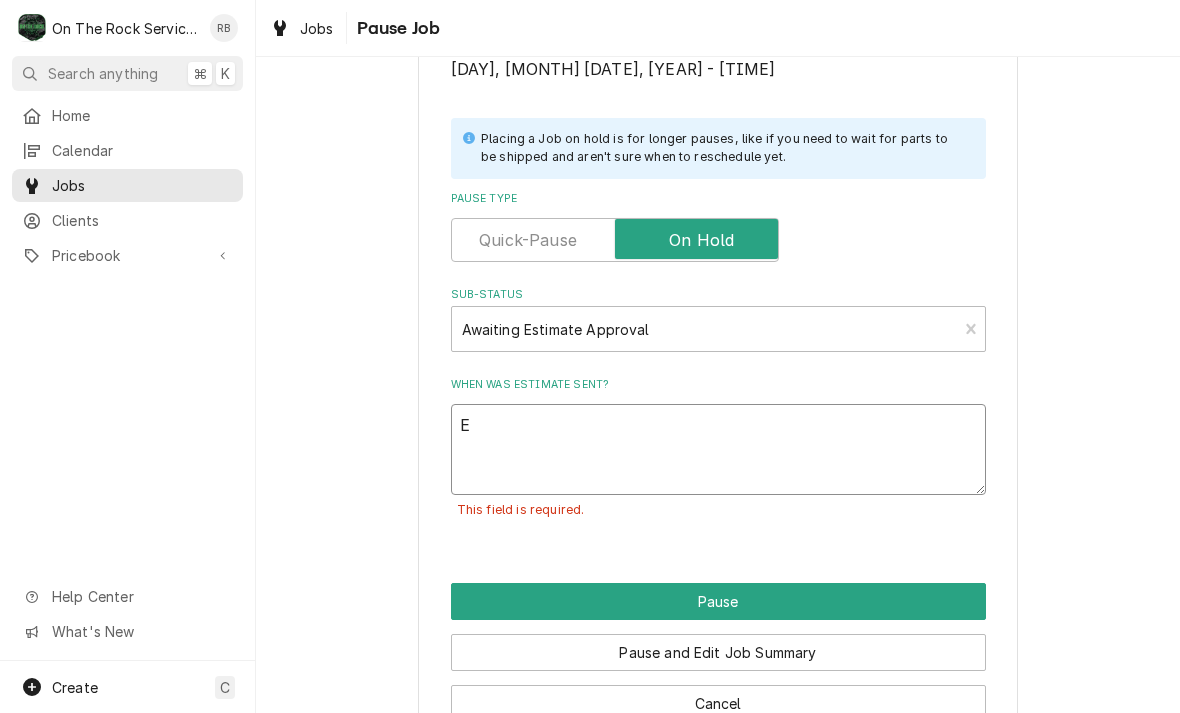type on "x" 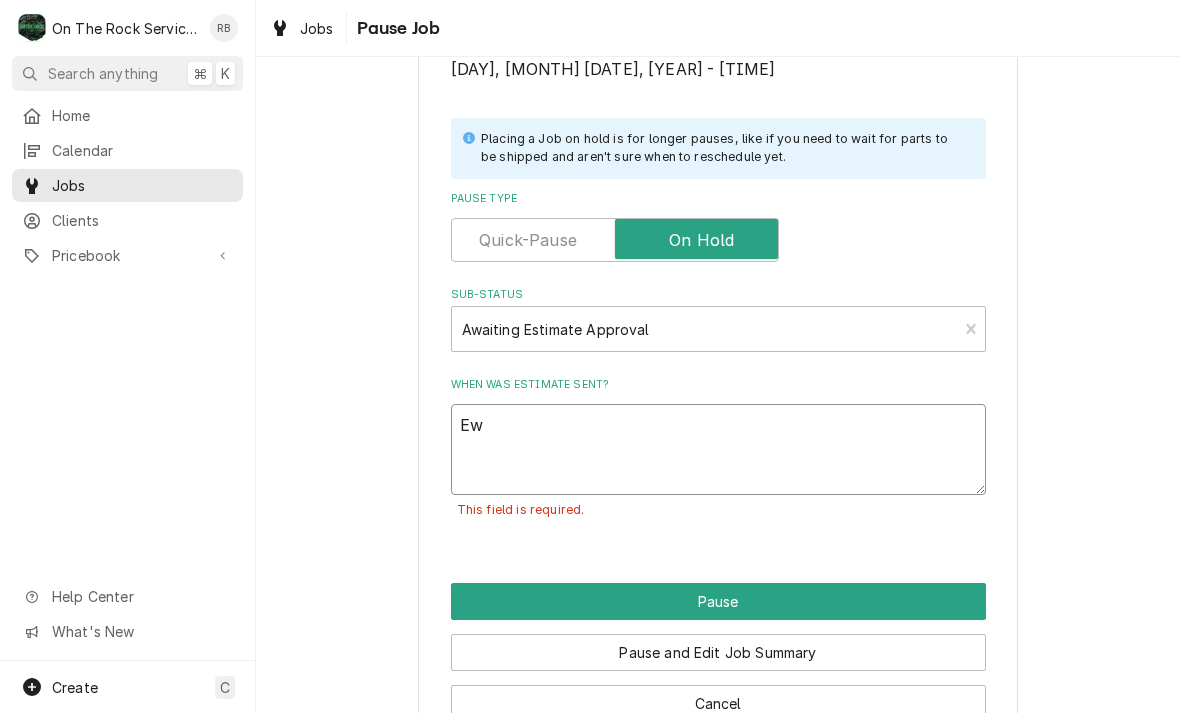 type on "x" 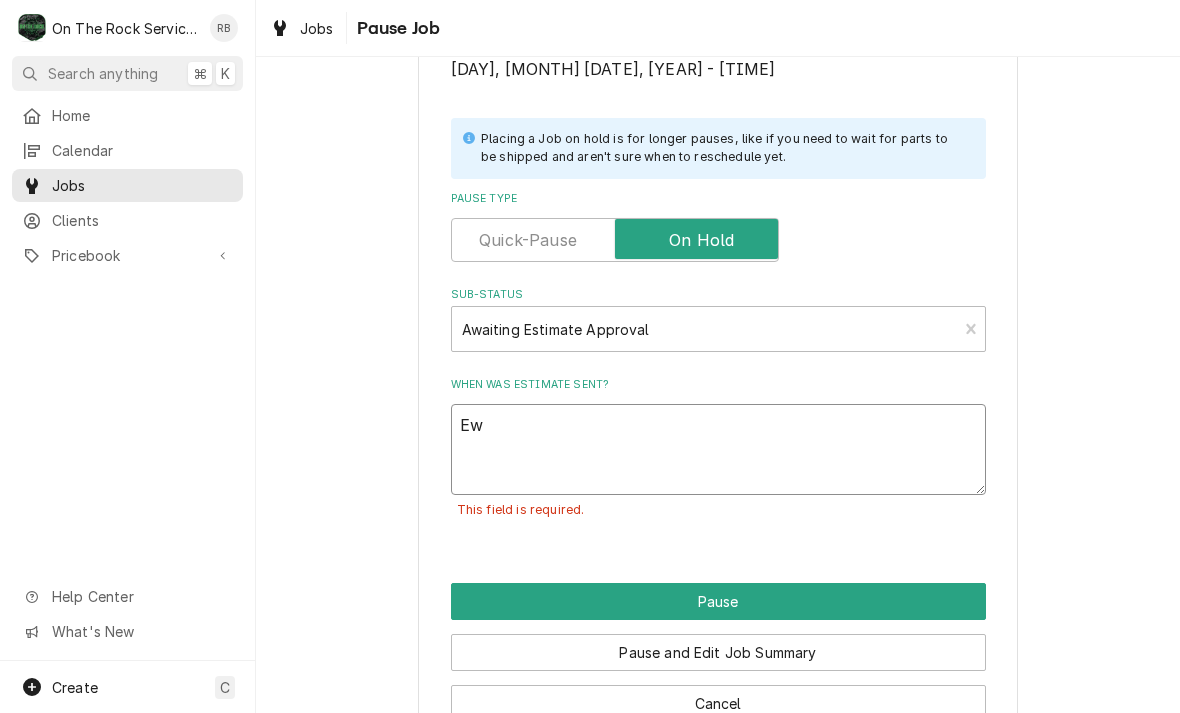 type on "x" 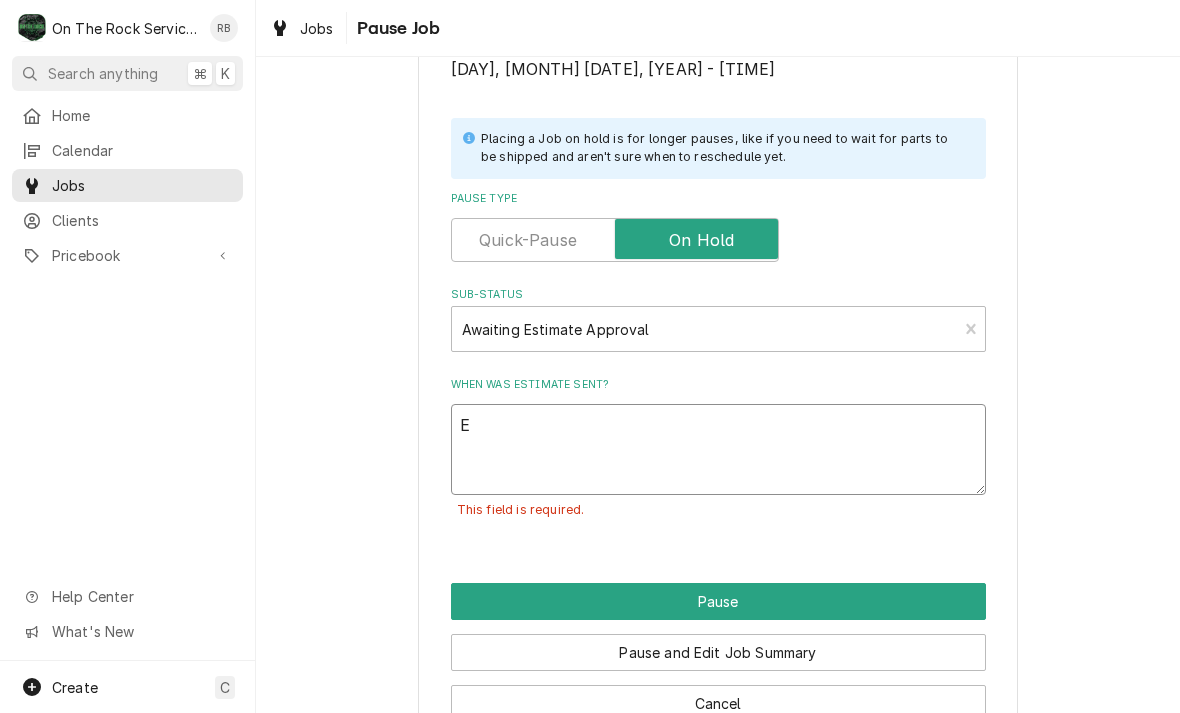 type on "x" 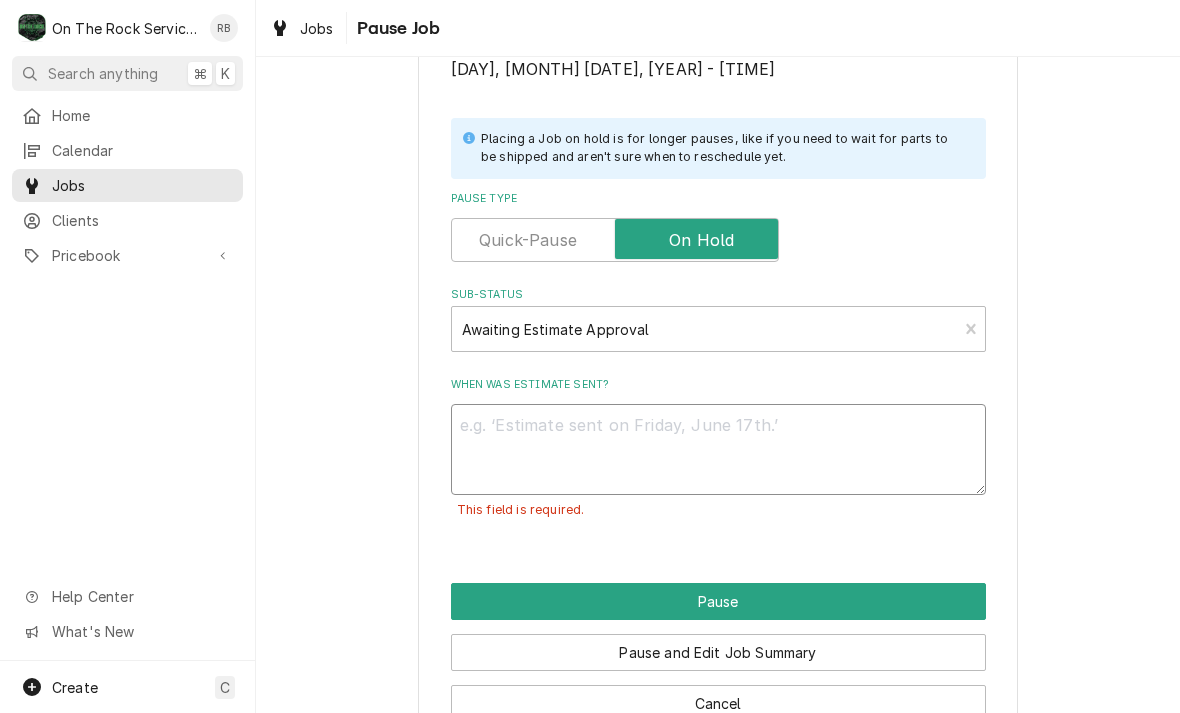 type on "x" 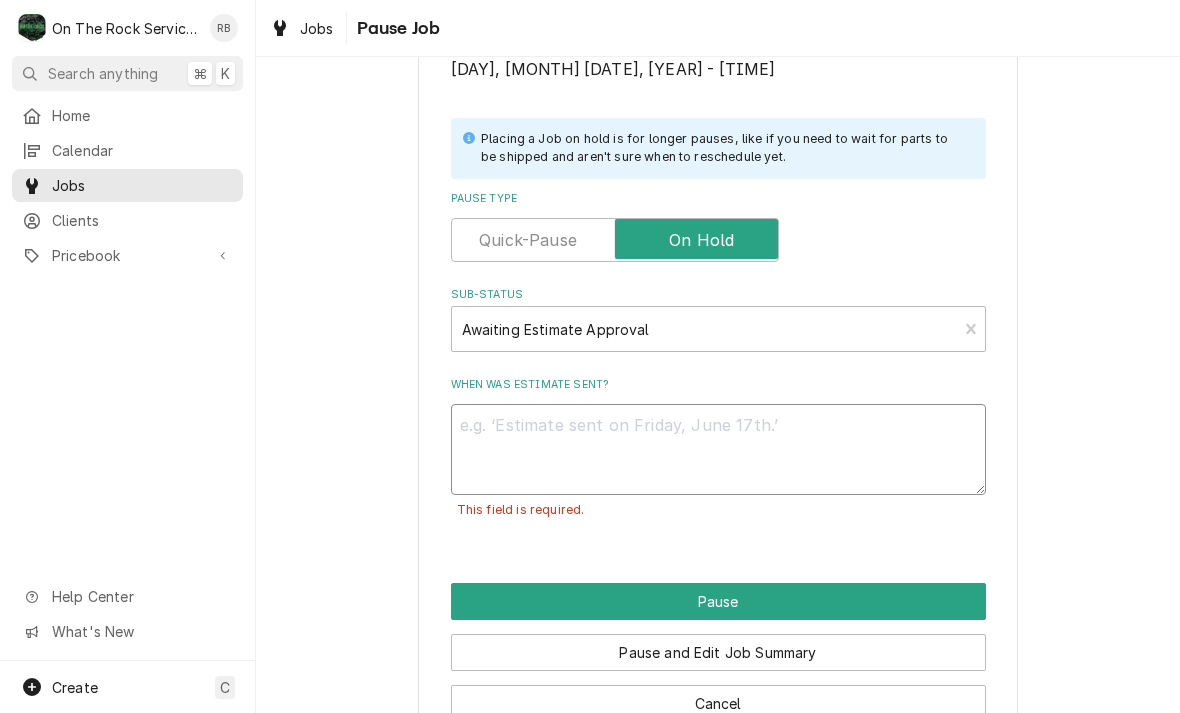 type on "N" 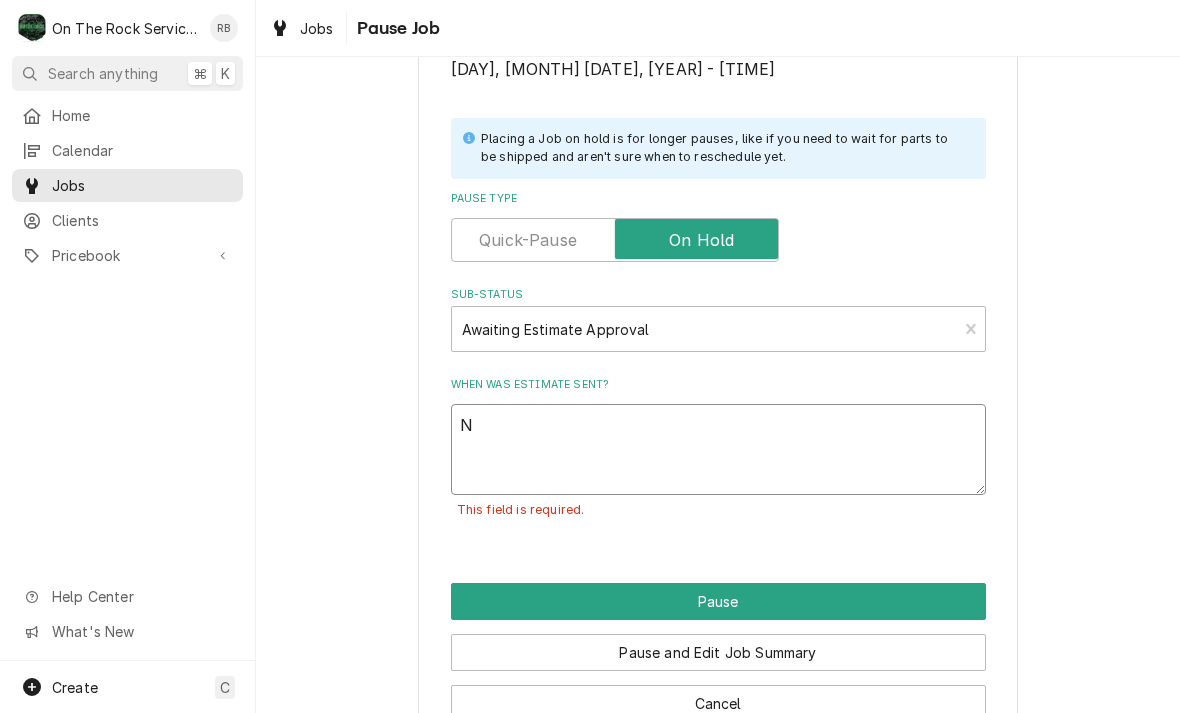 type on "x" 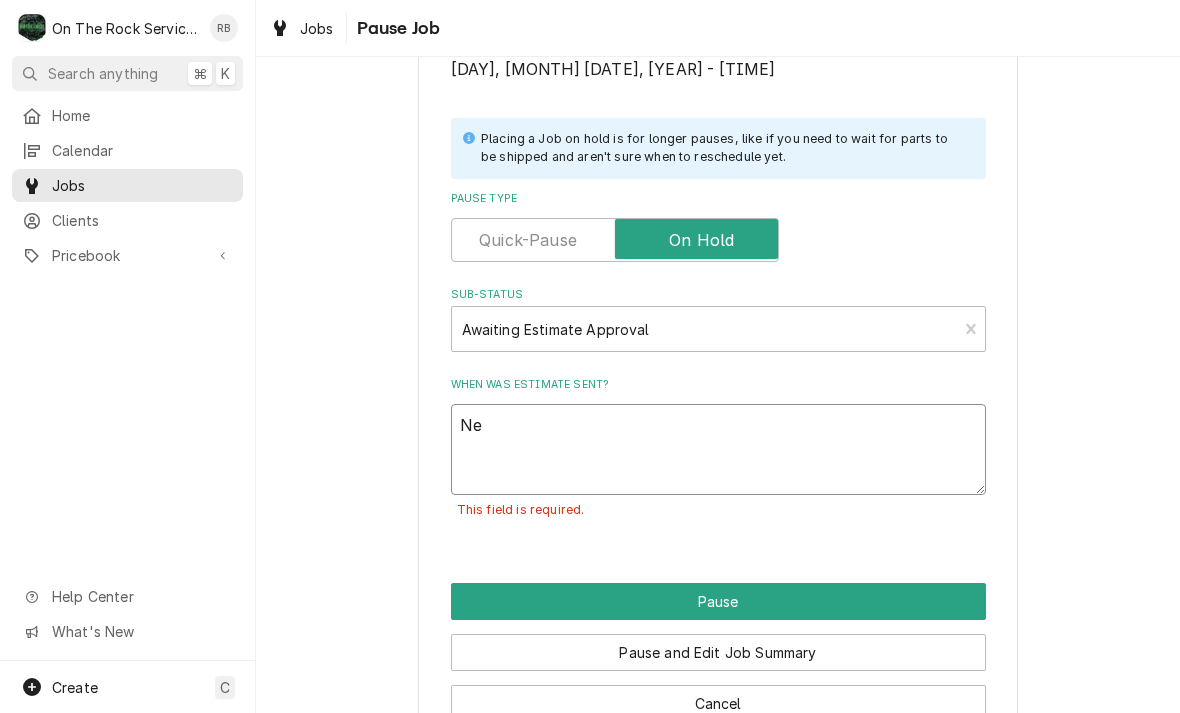 type on "x" 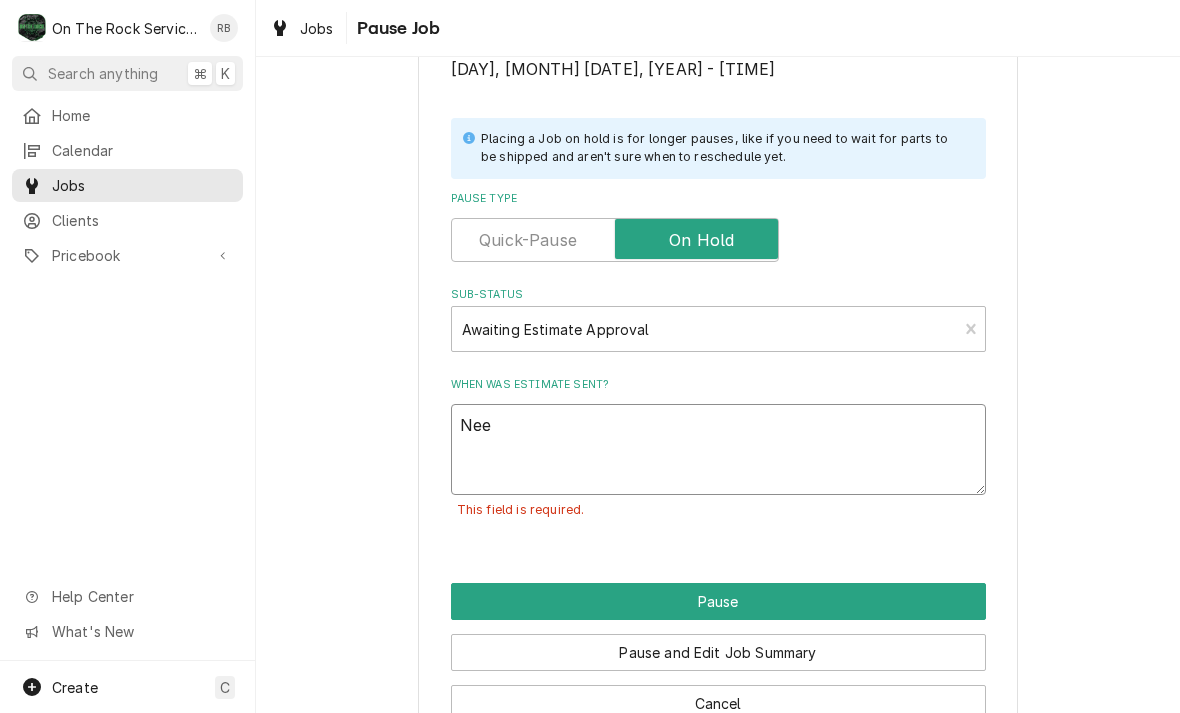 type on "x" 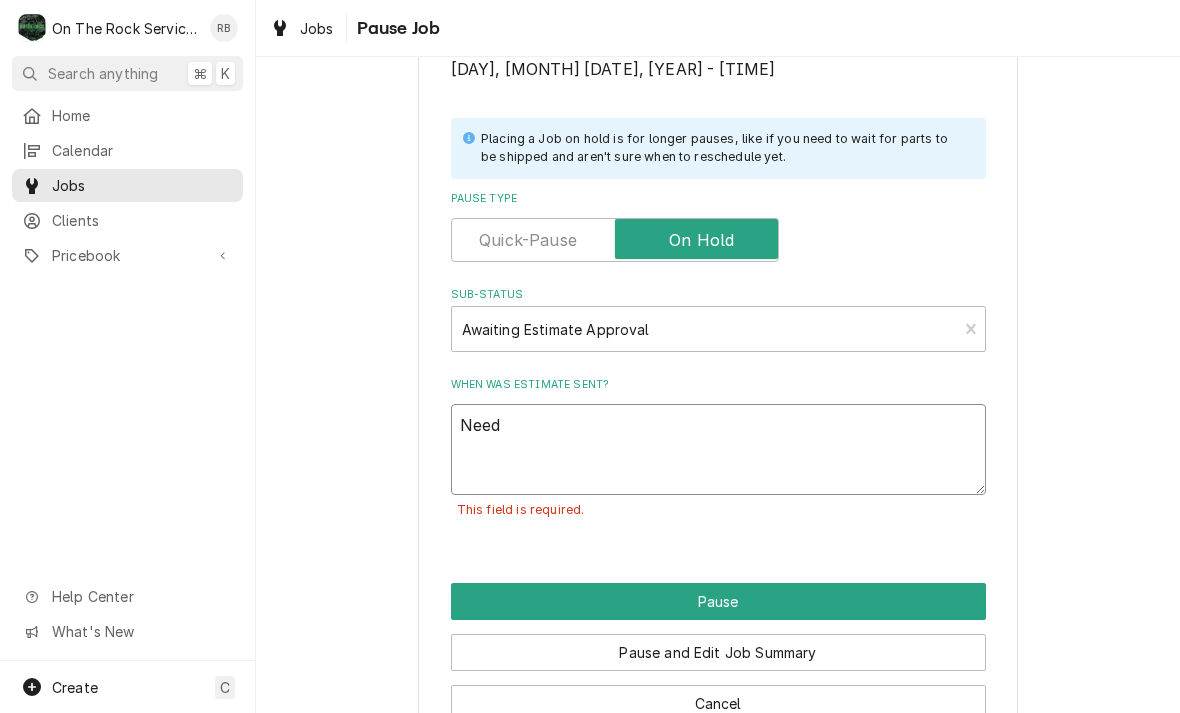type on "x" 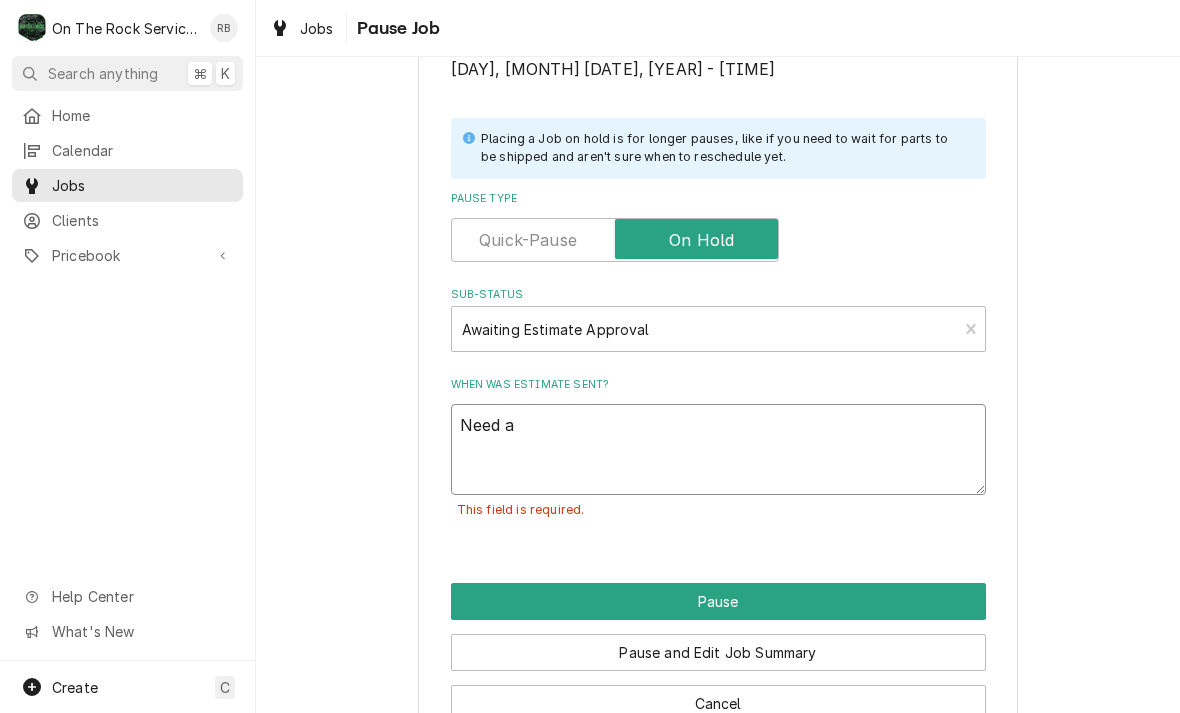 type on "x" 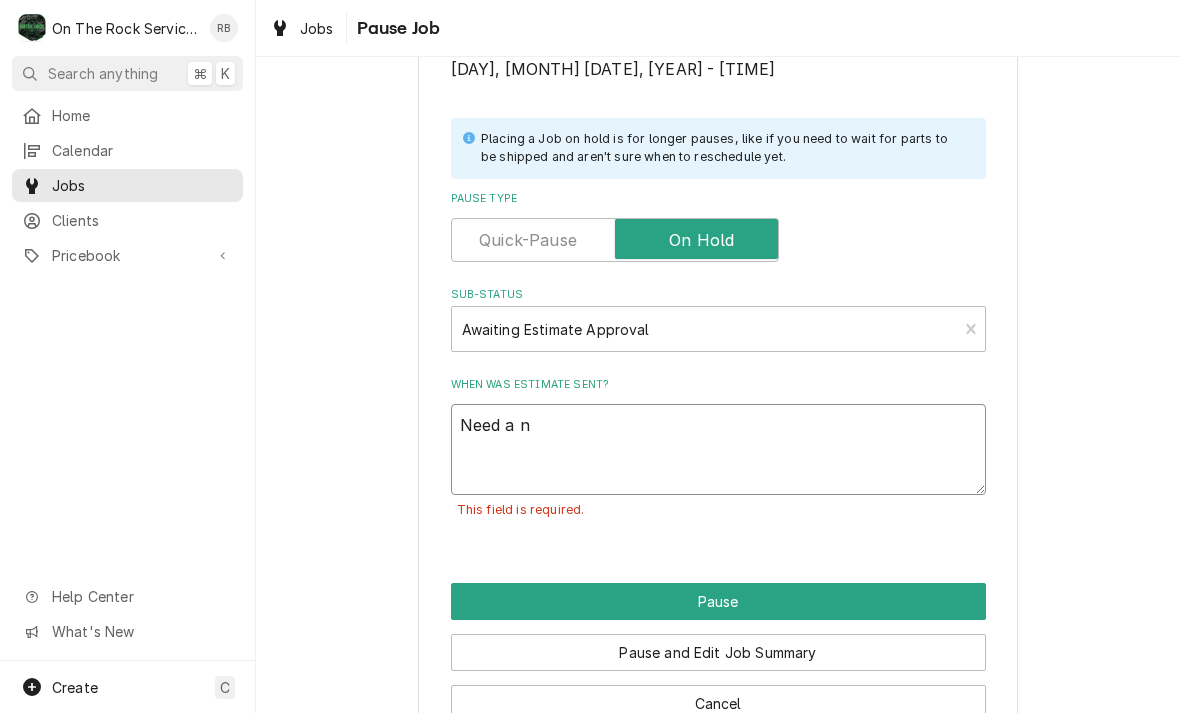 type on "x" 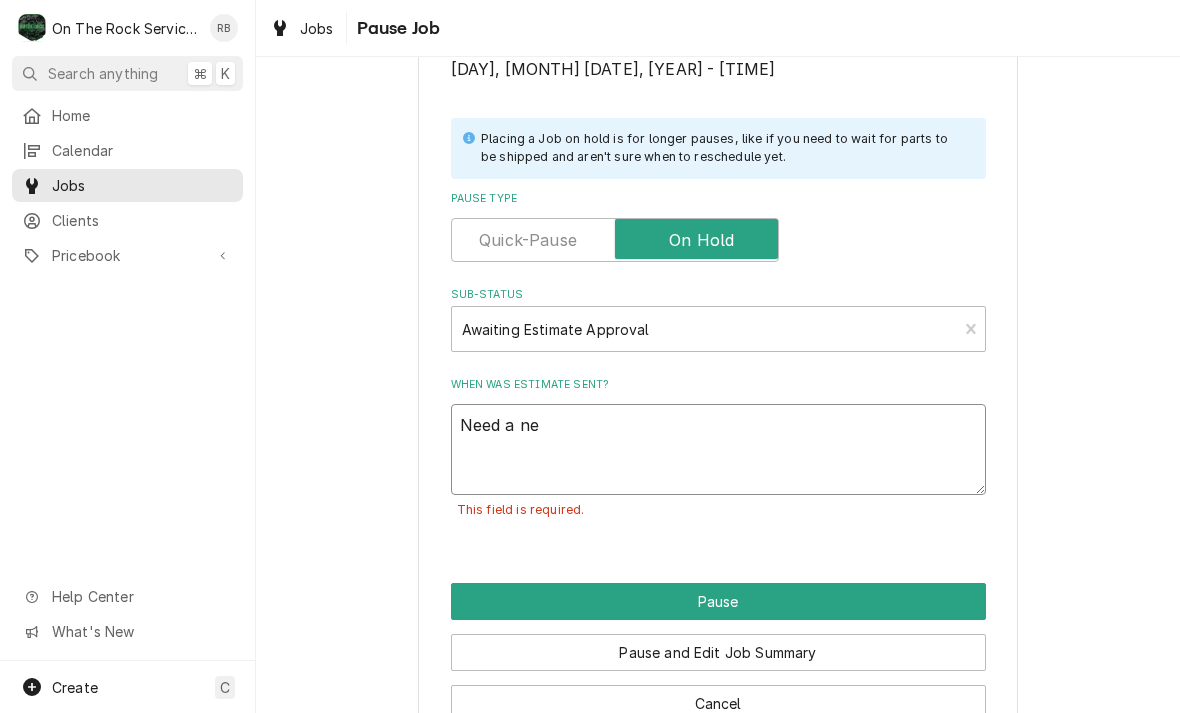 type on "x" 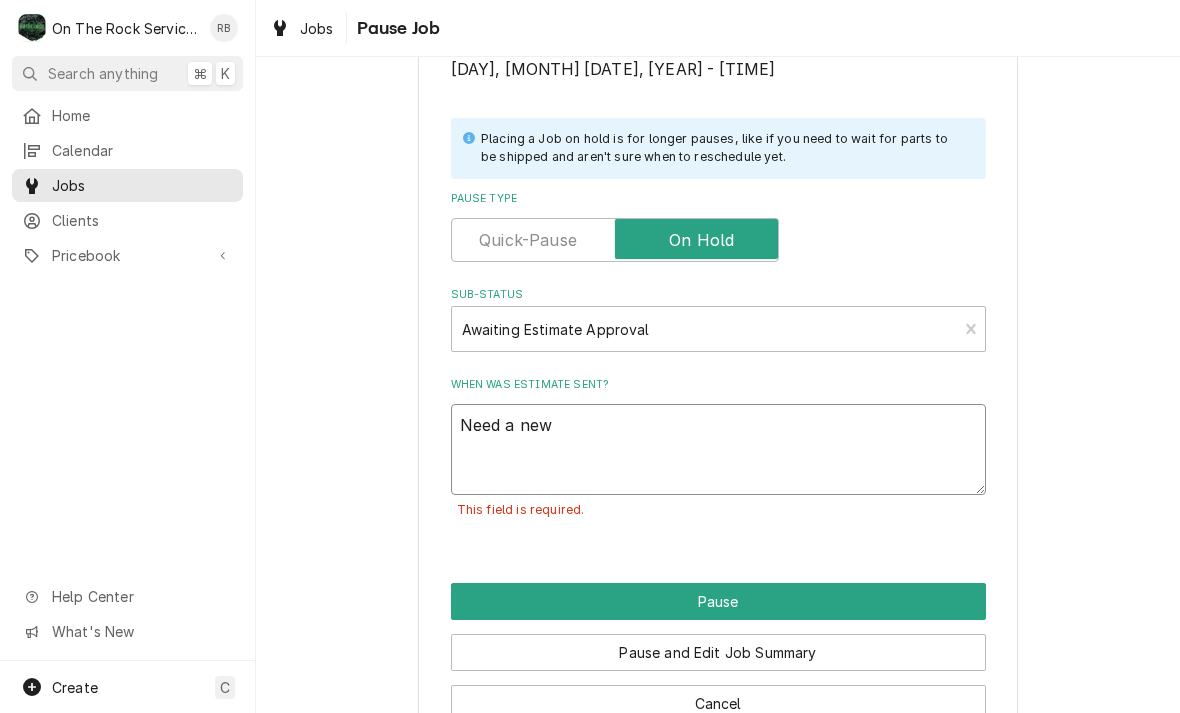 type on "x" 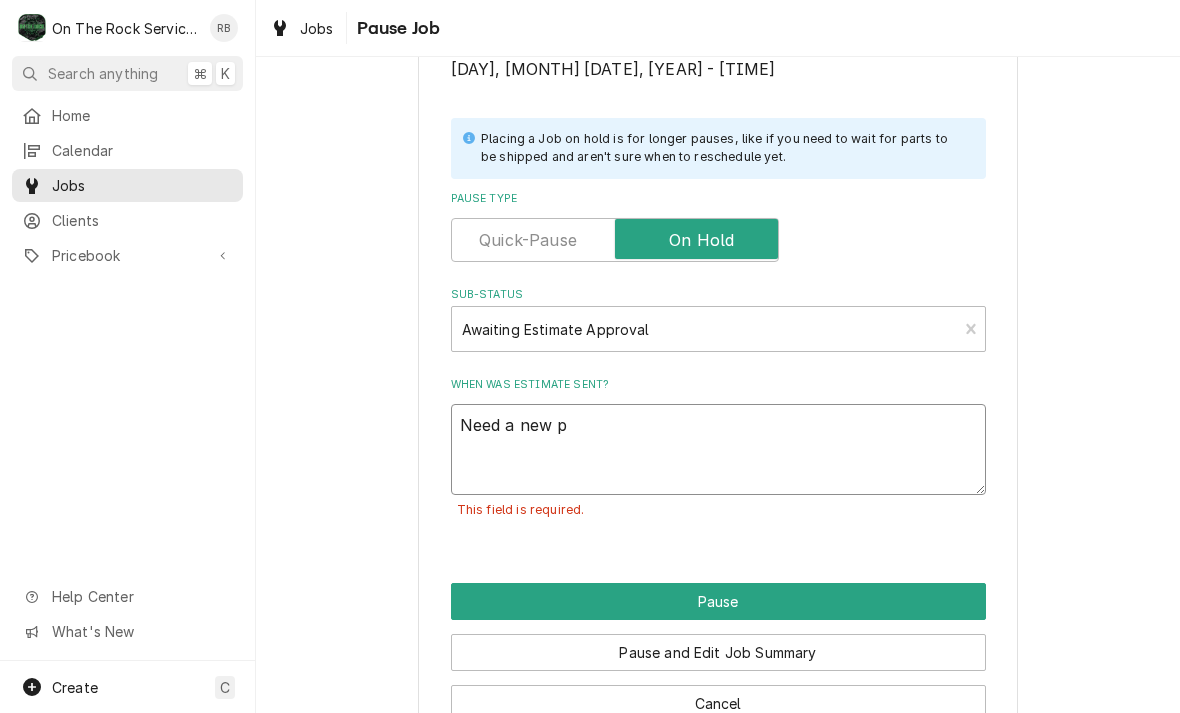 type on "x" 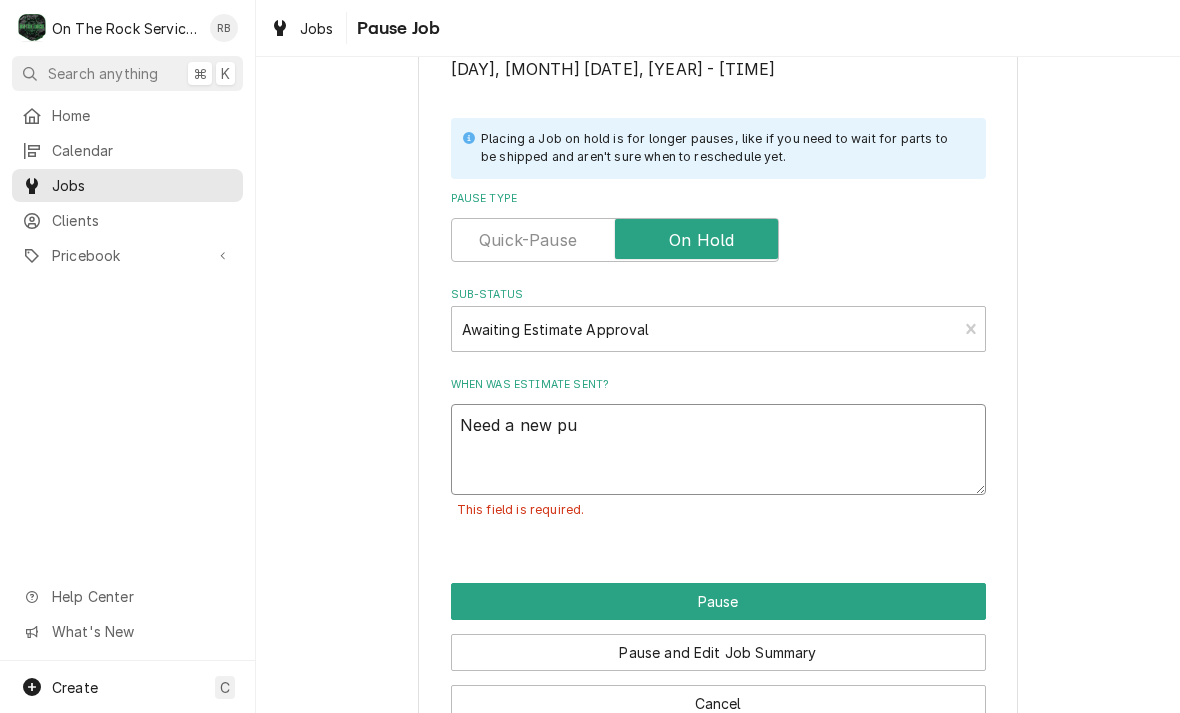 type on "x" 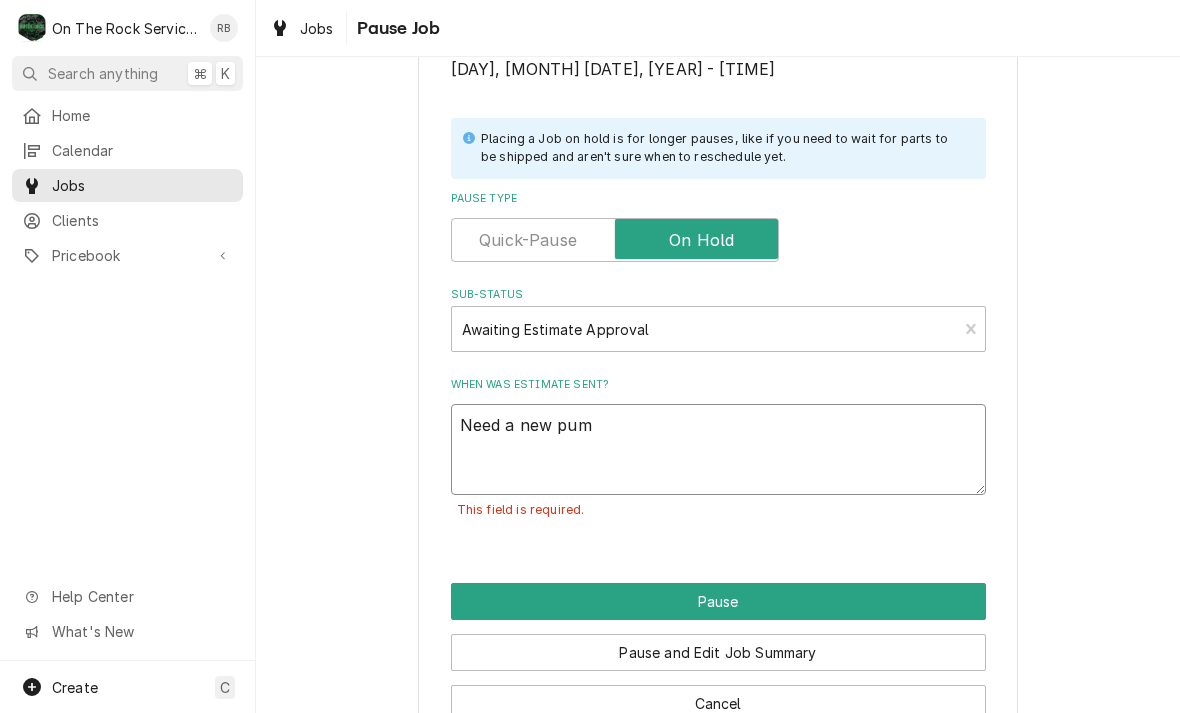 type on "x" 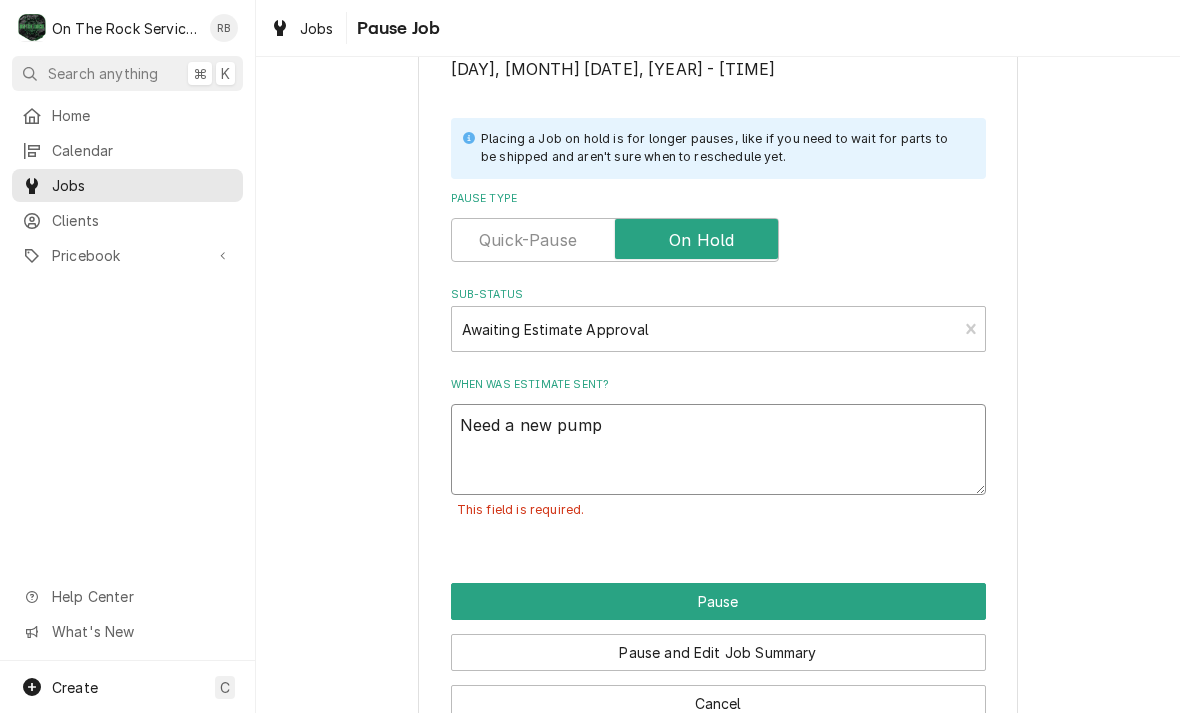 type on "x" 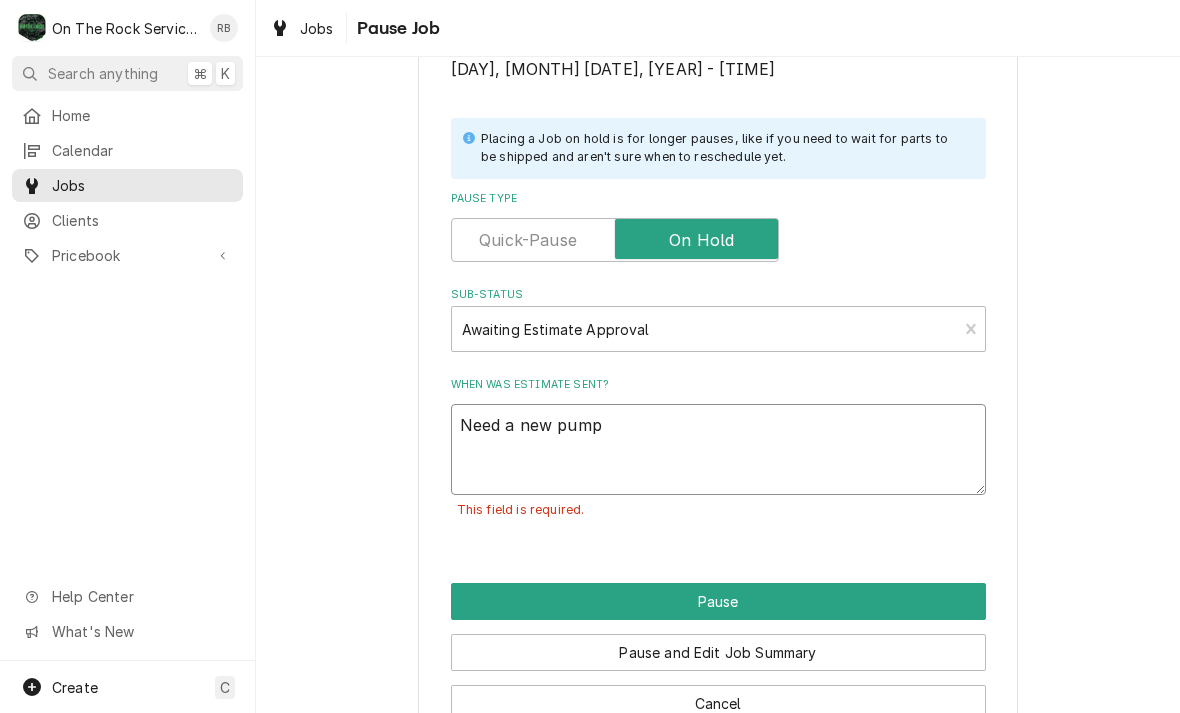 type on "x" 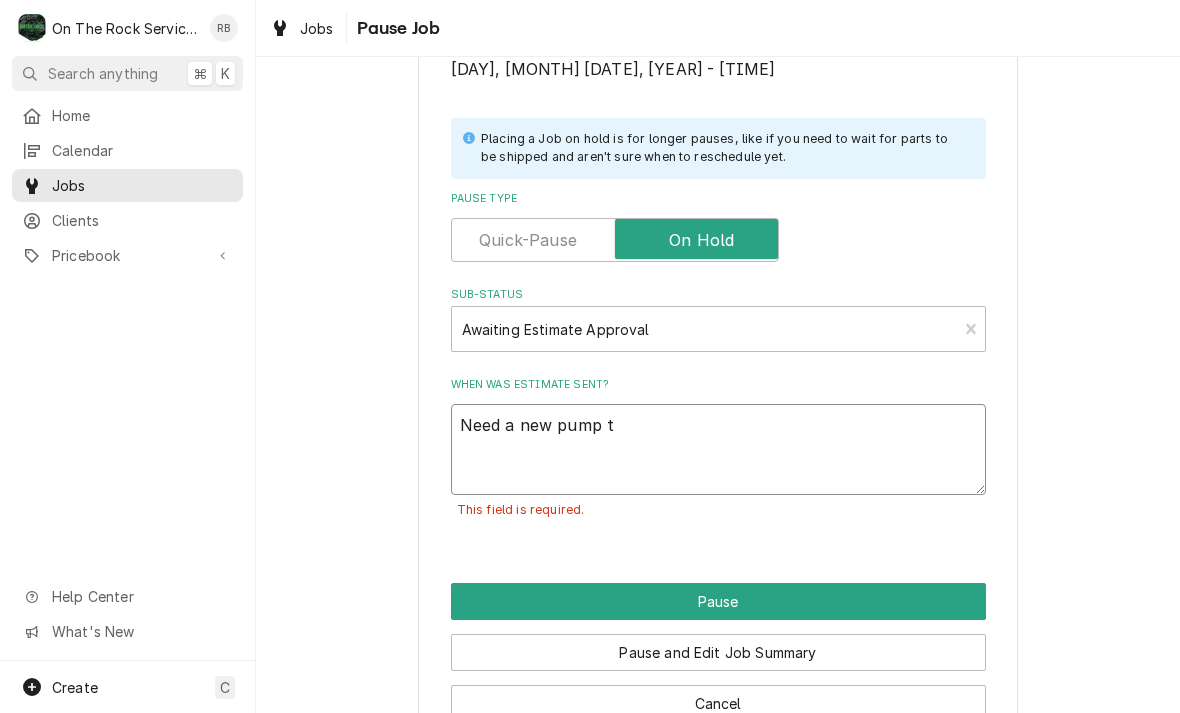 type on "x" 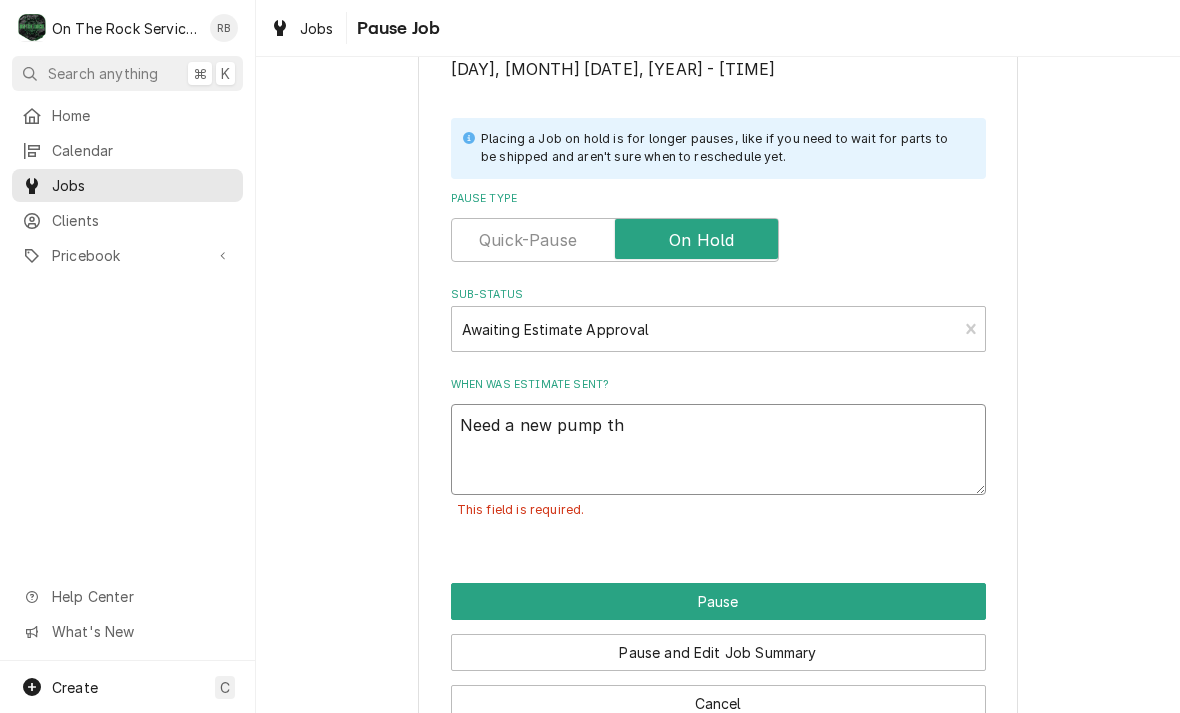 type on "x" 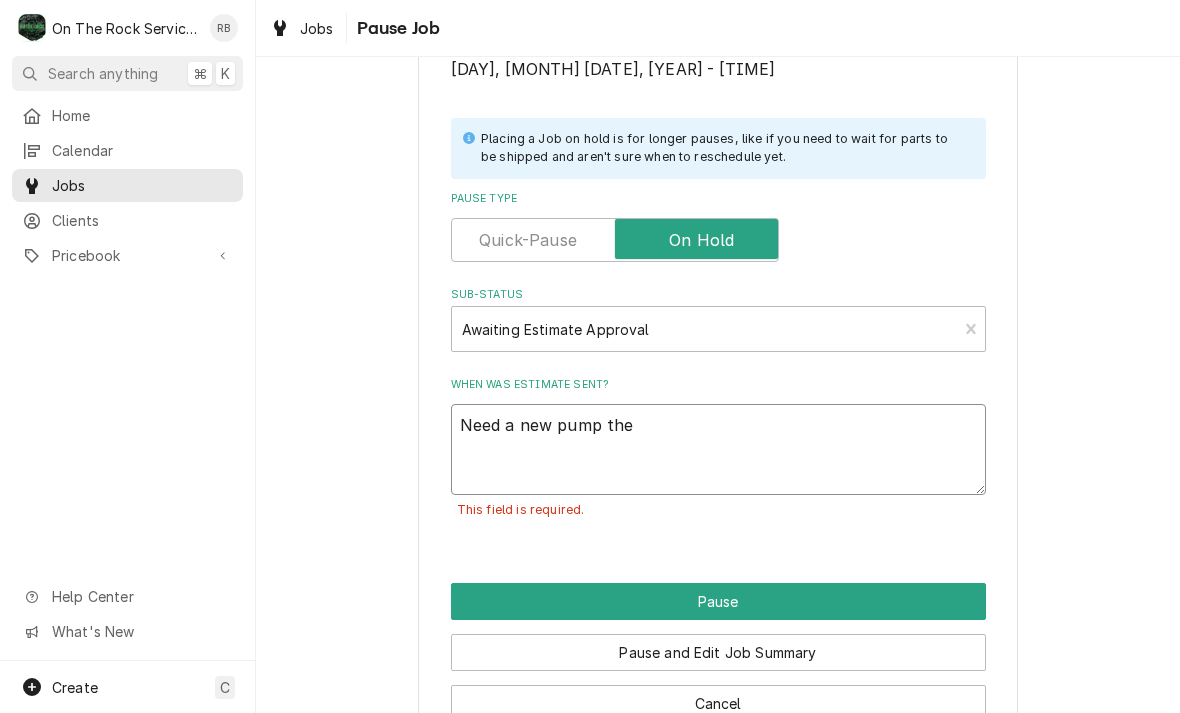 type on "x" 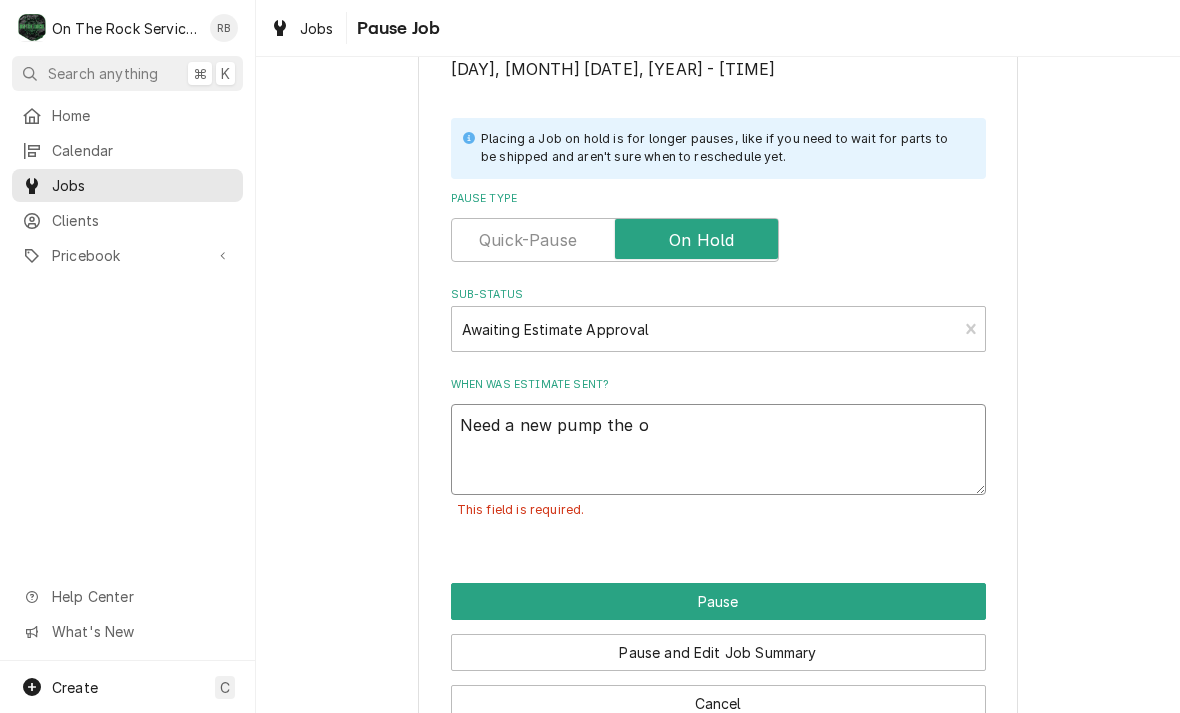type on "x" 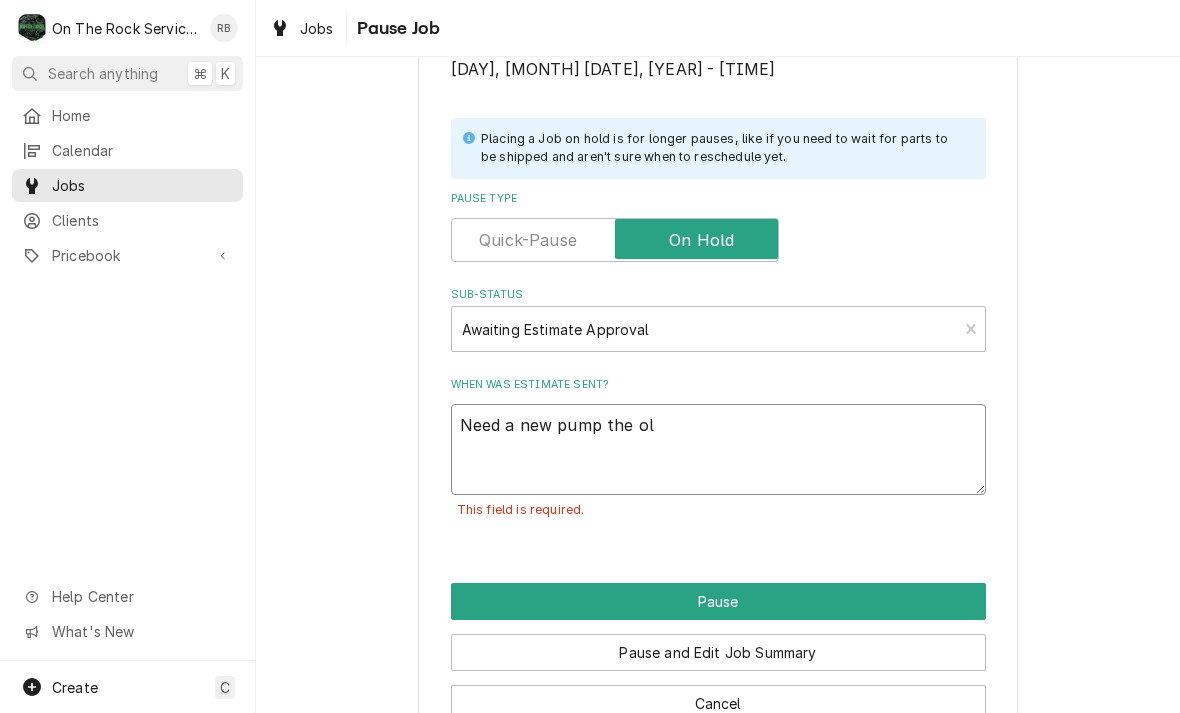 type on "x" 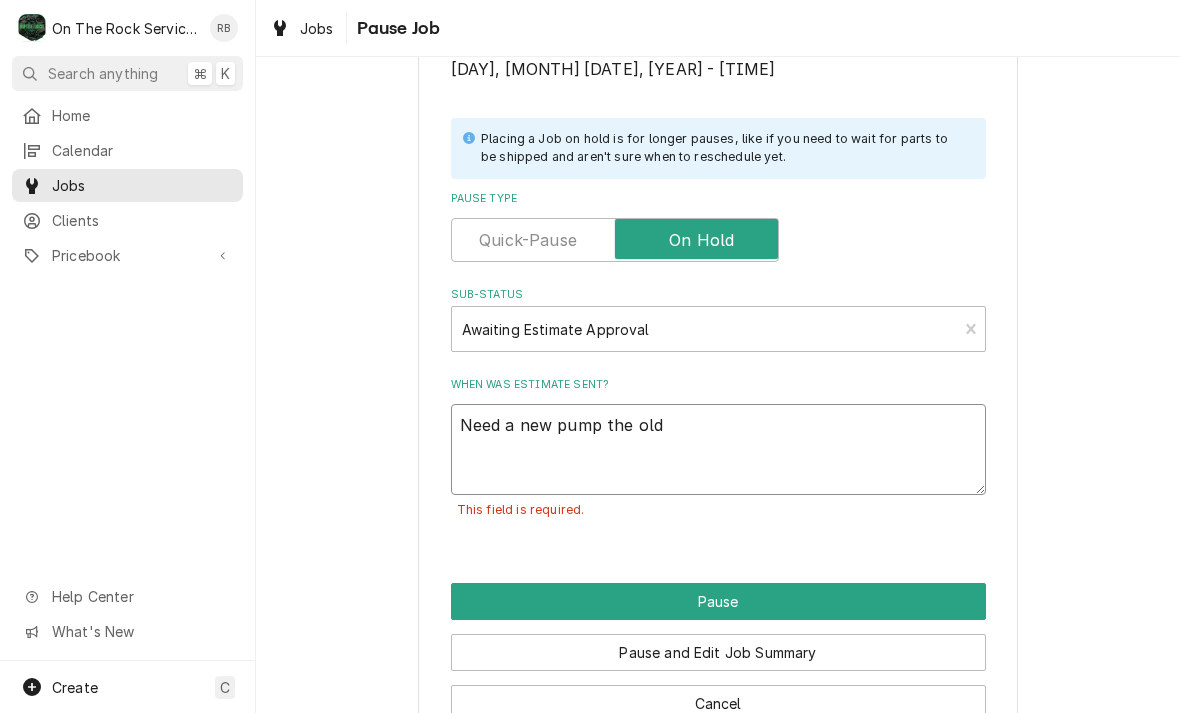 type on "x" 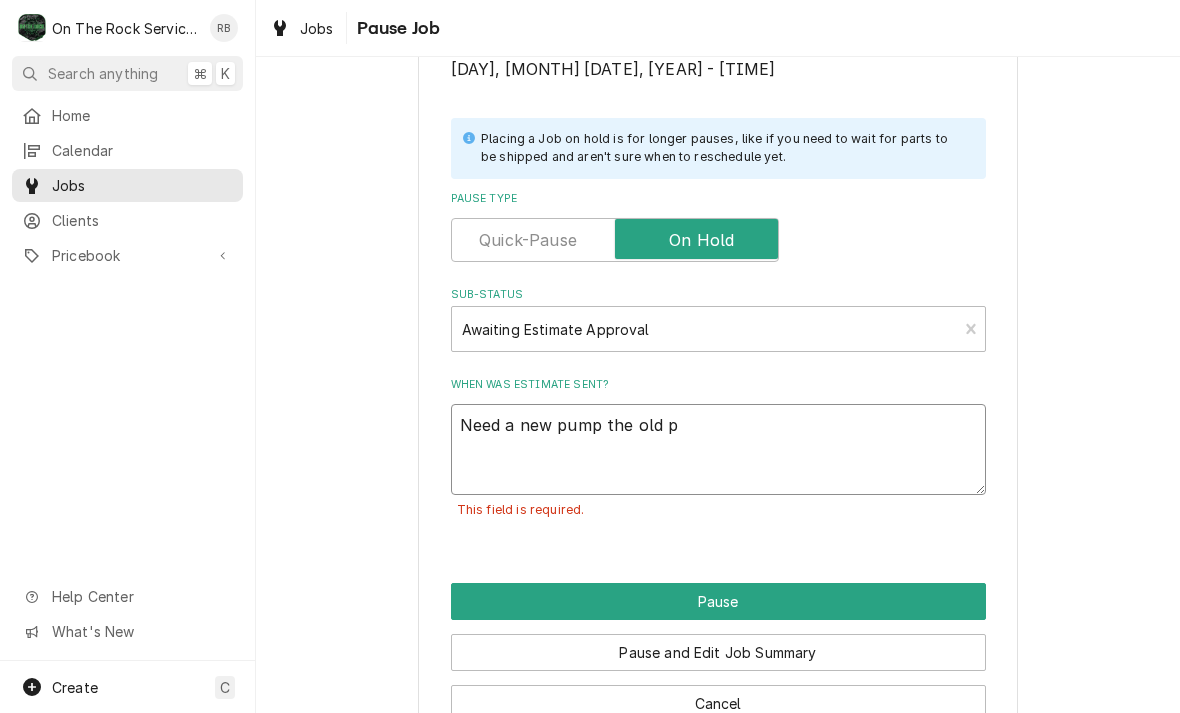 type on "x" 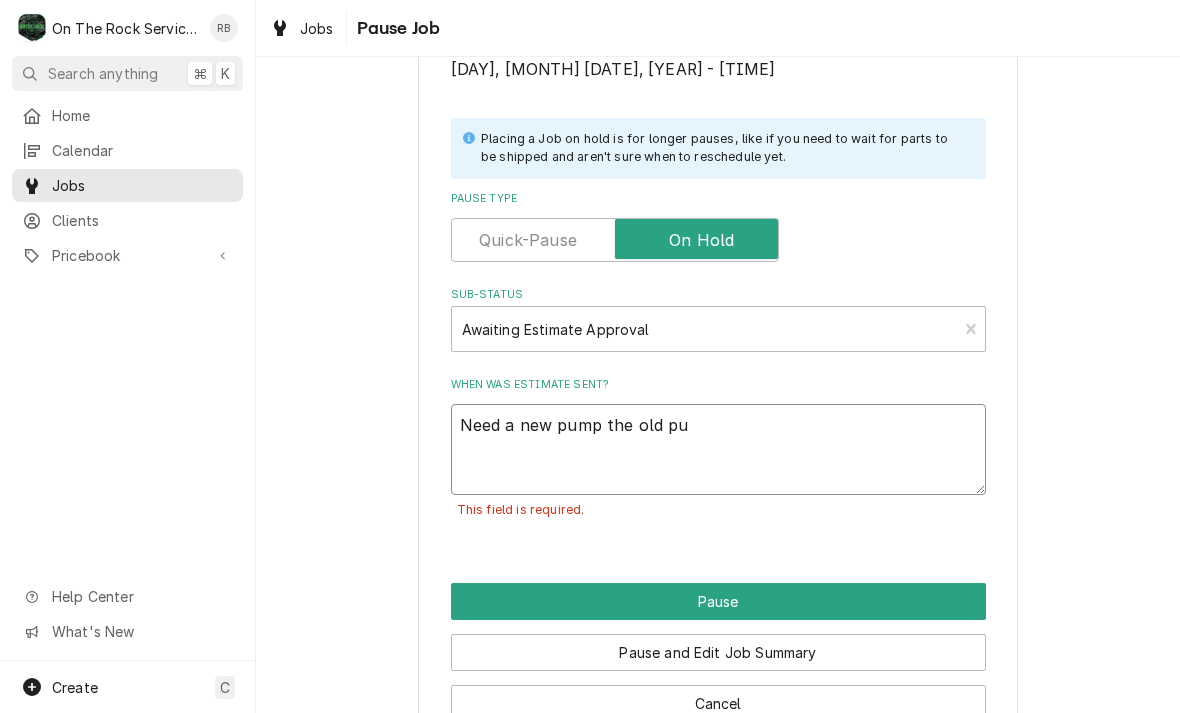 type on "x" 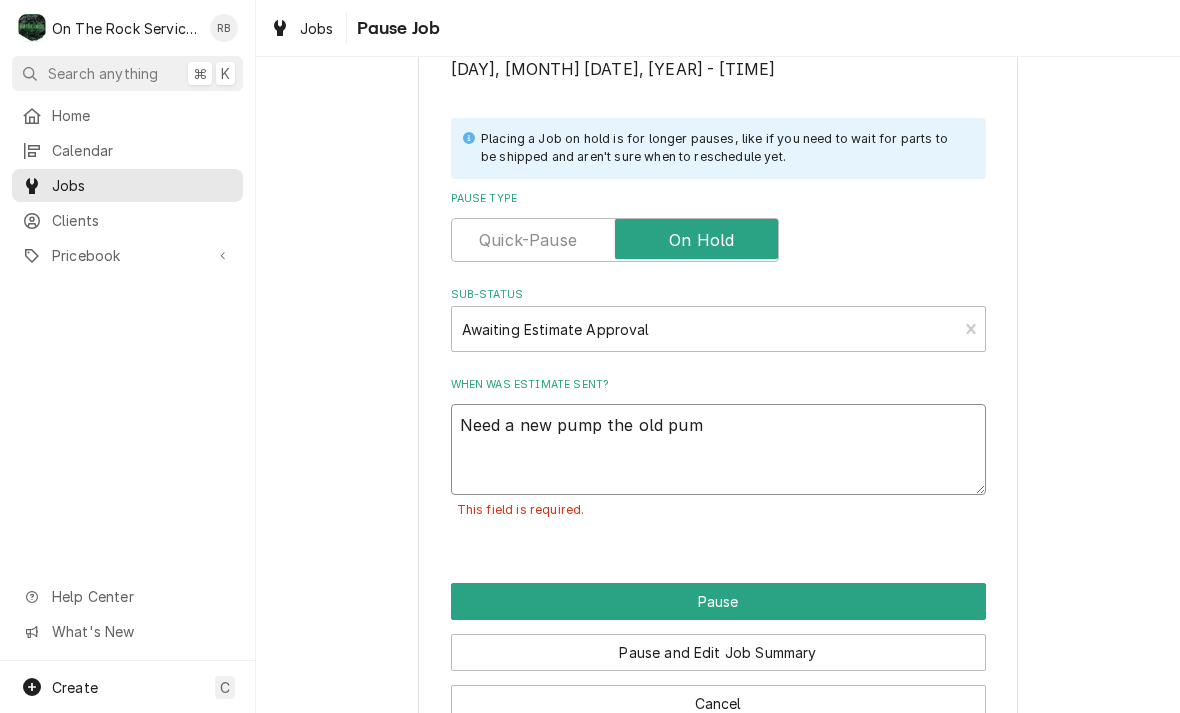 type on "x" 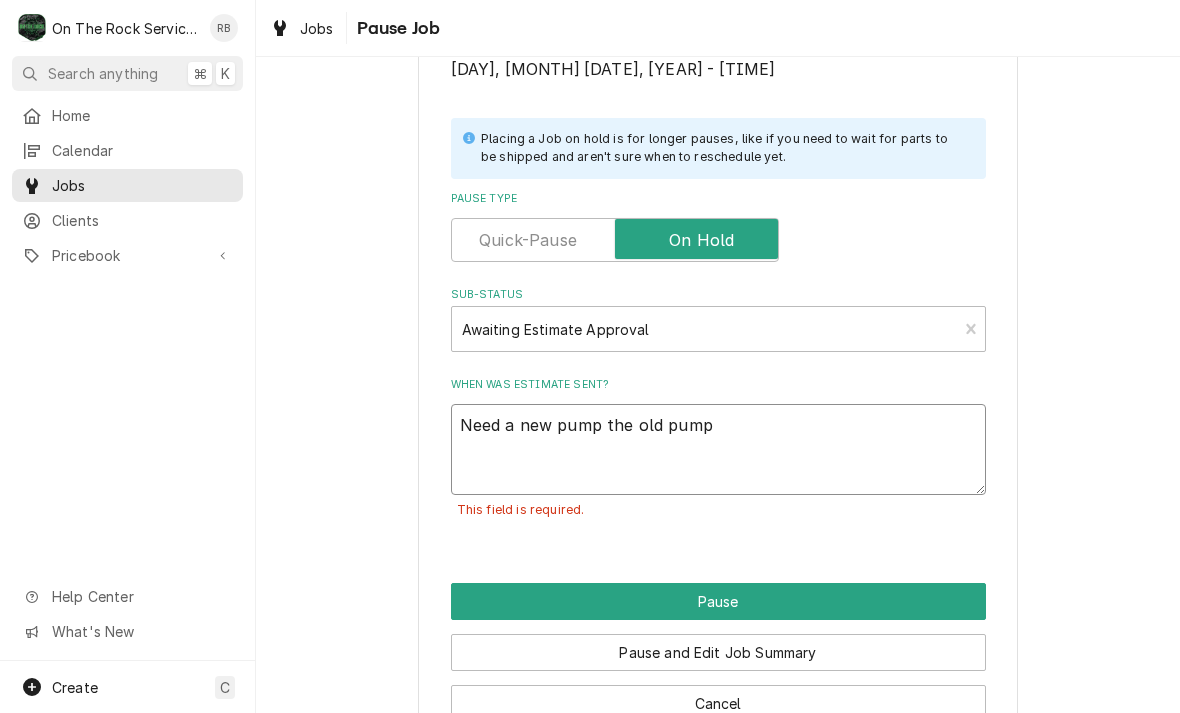 type on "x" 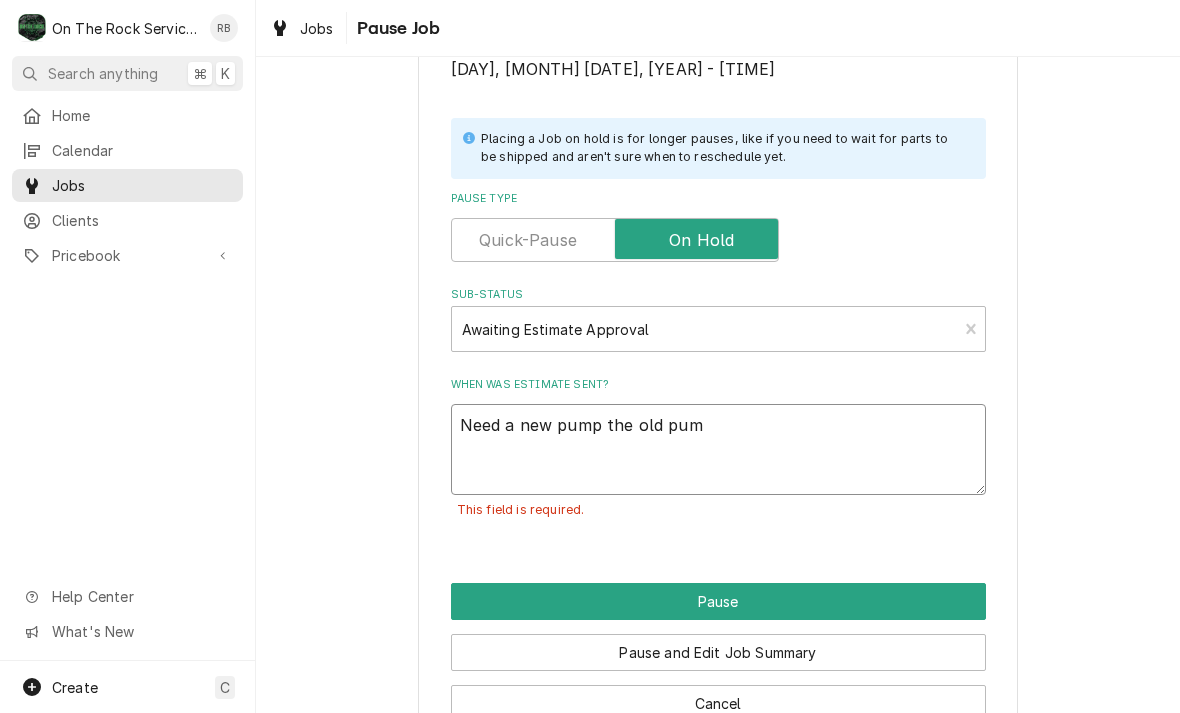 type on "x" 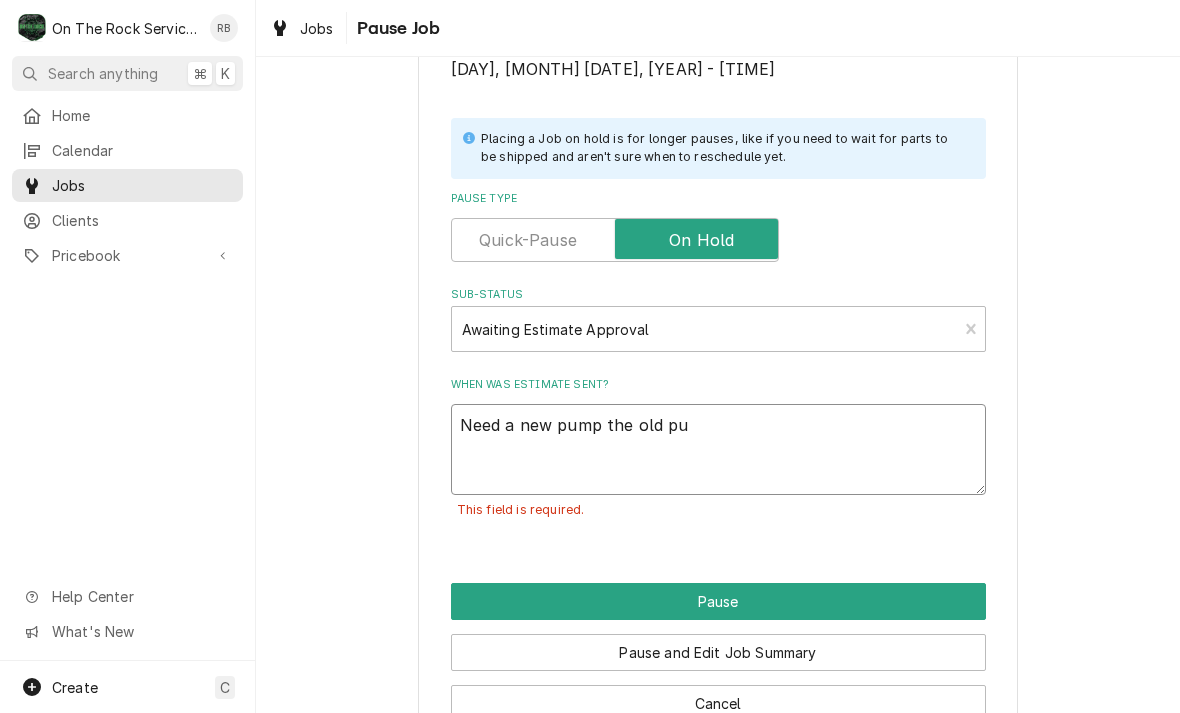 type on "x" 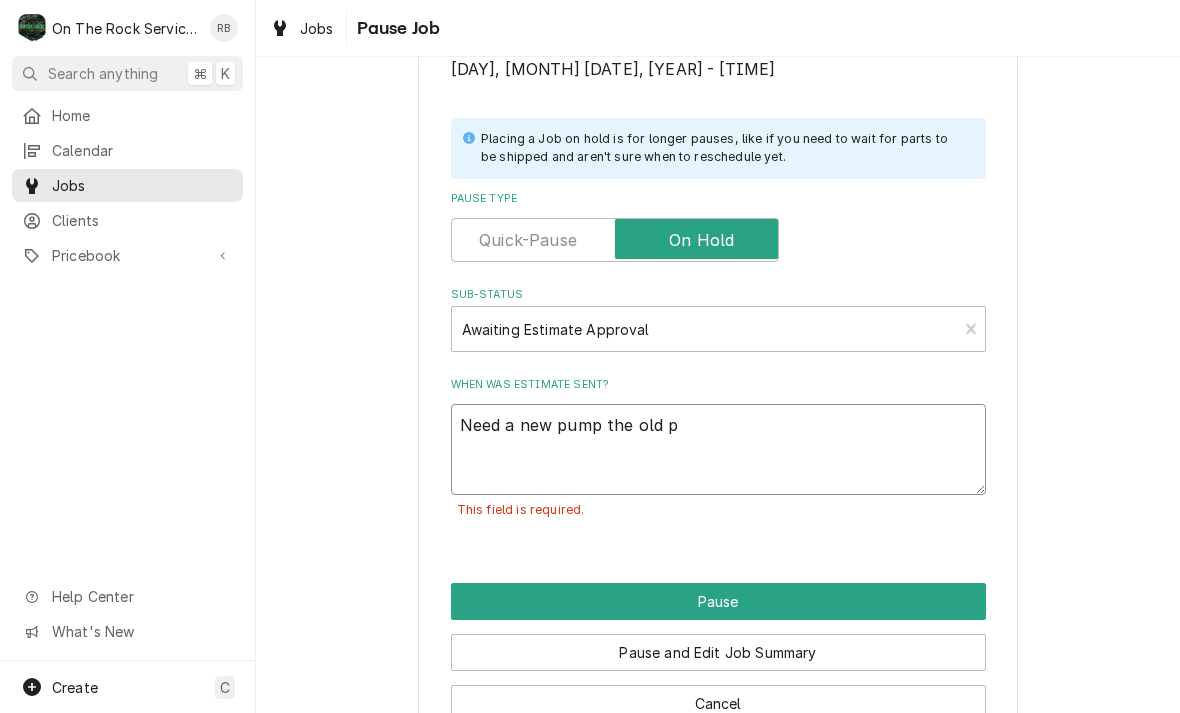 type on "x" 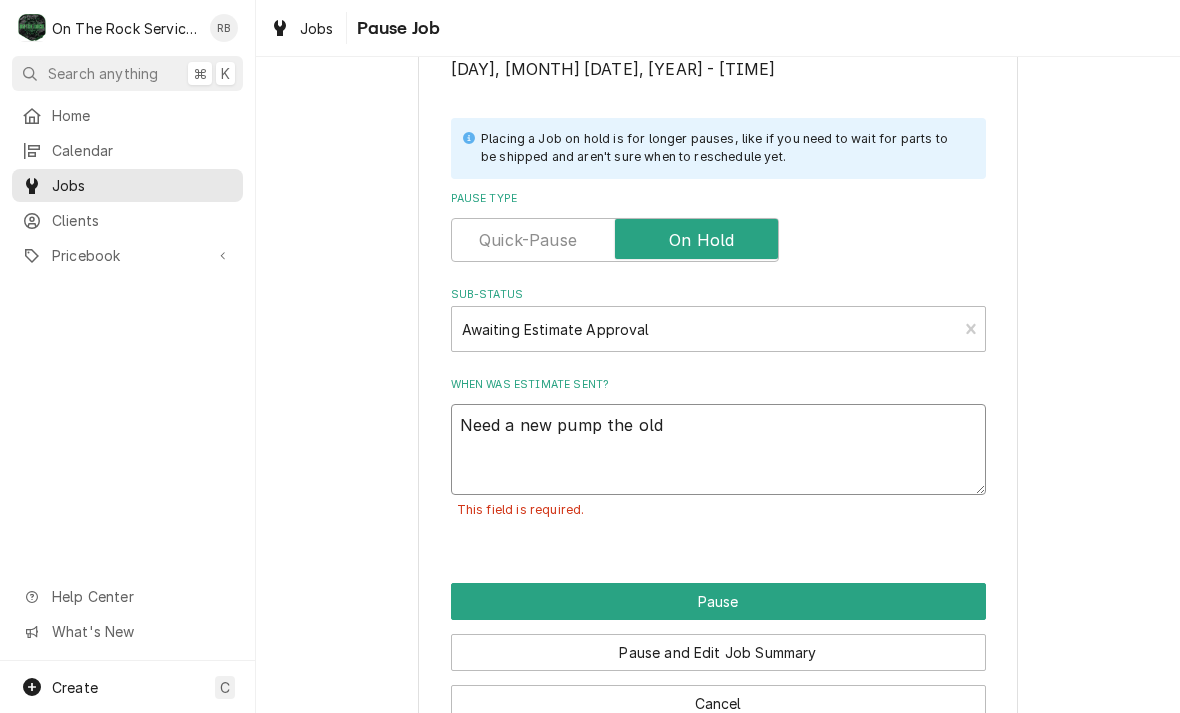 type on "x" 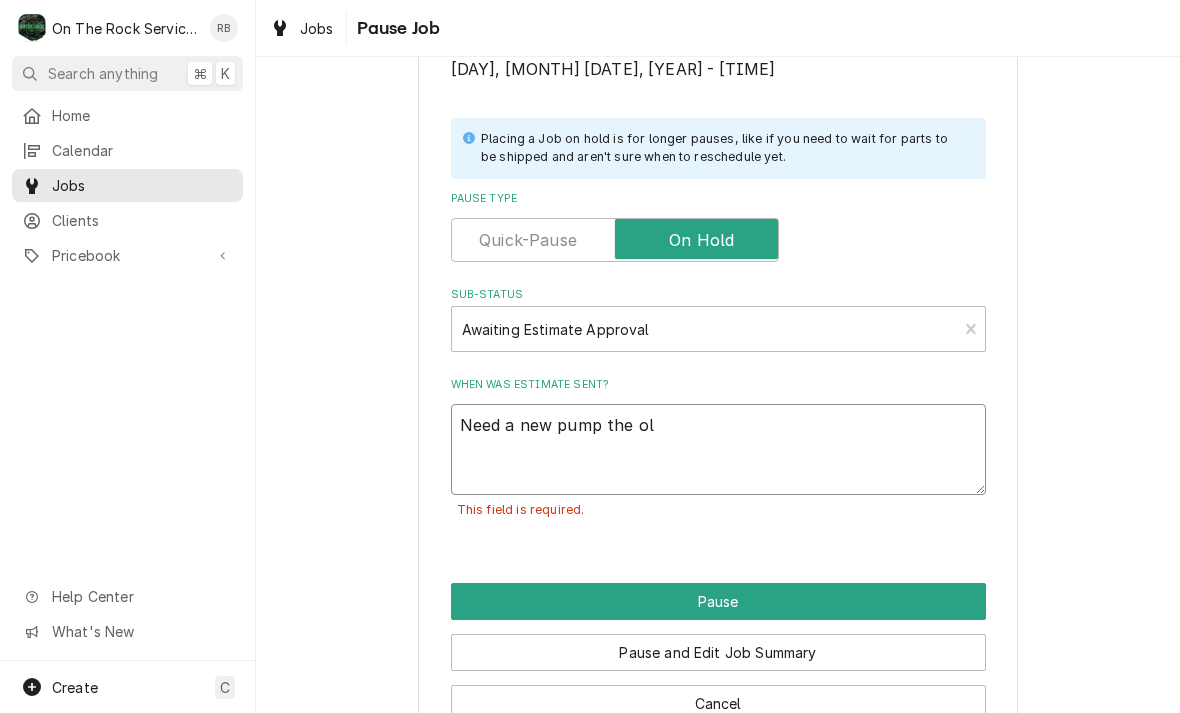 type on "x" 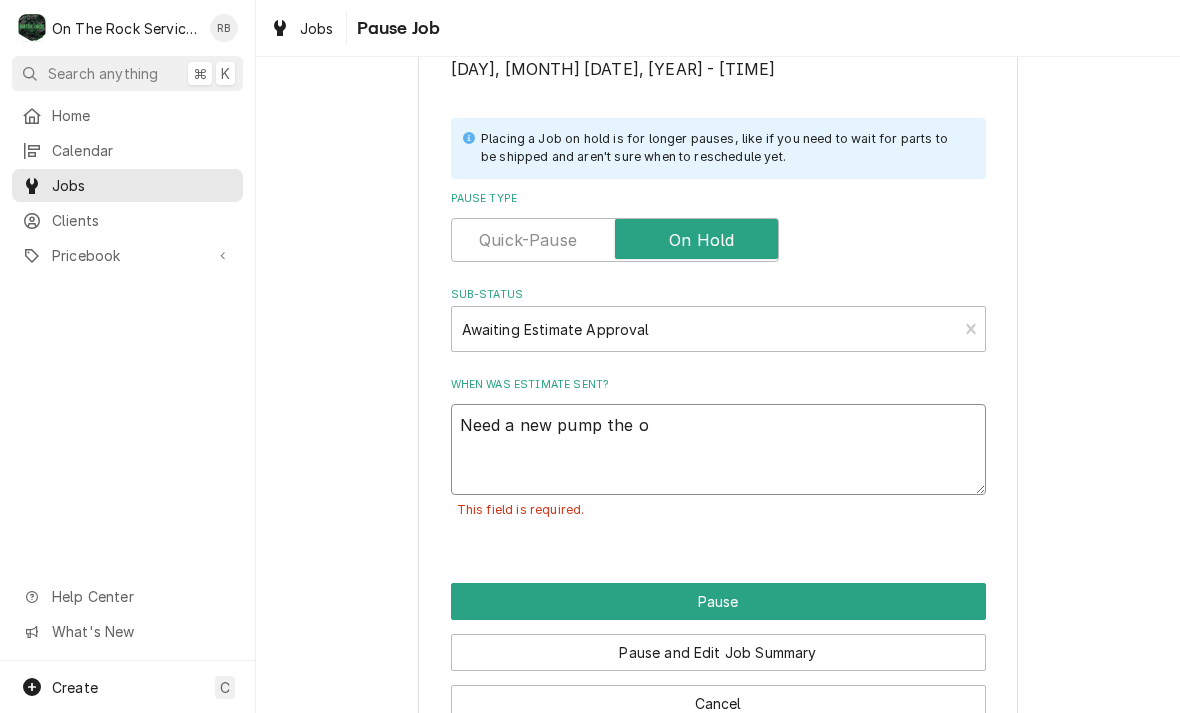 type on "x" 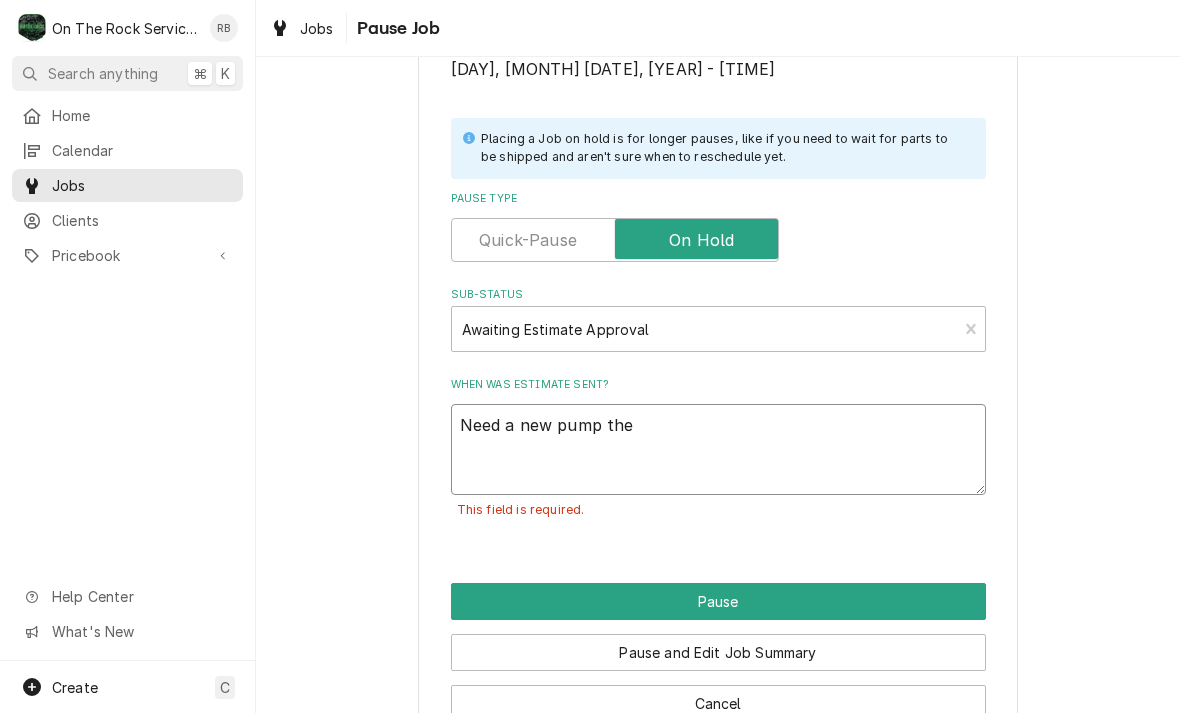 type on "x" 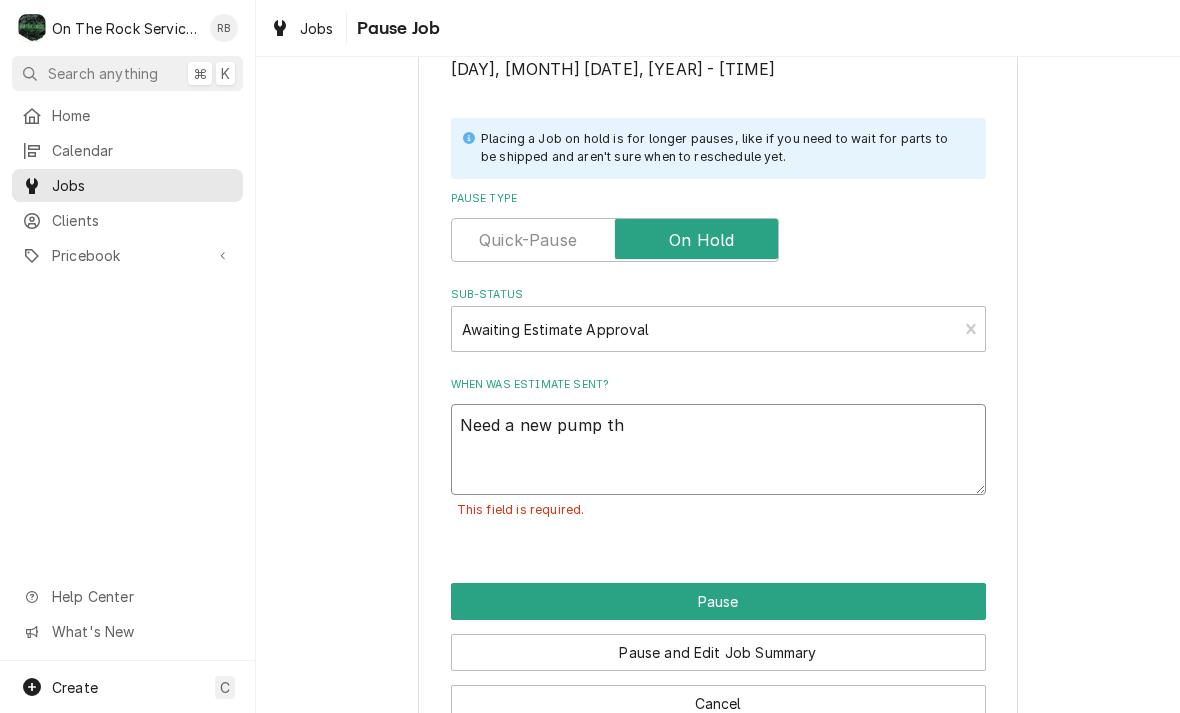 type on "x" 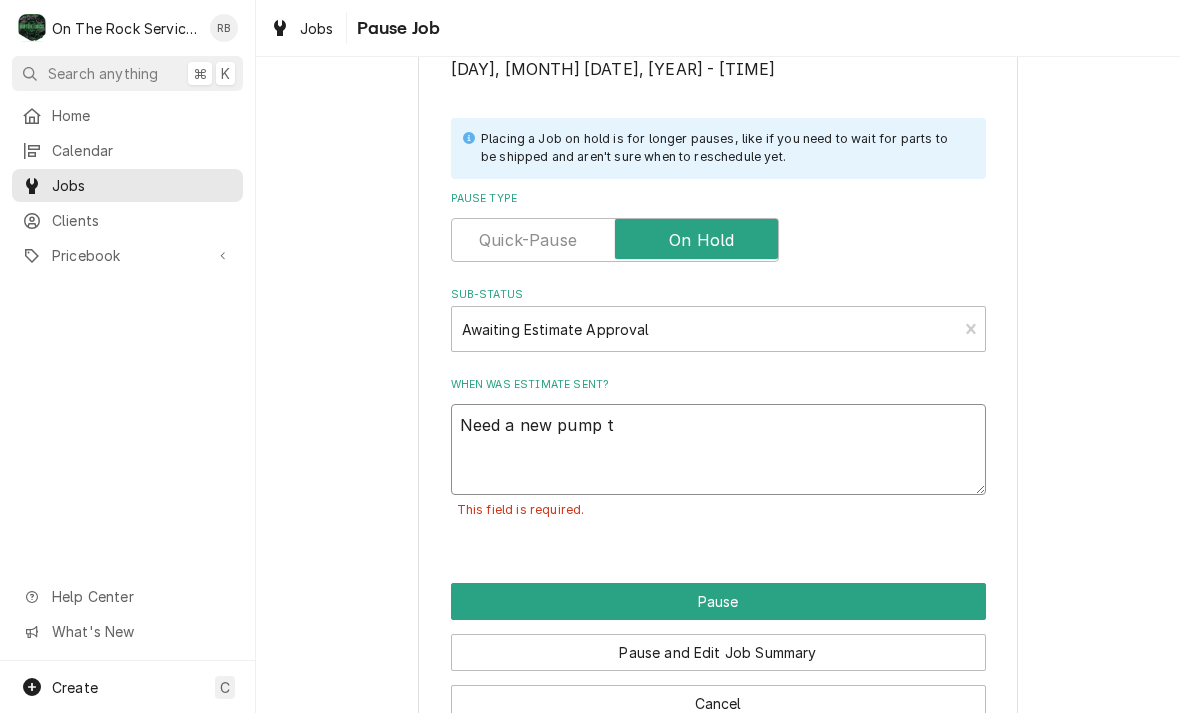 type on "x" 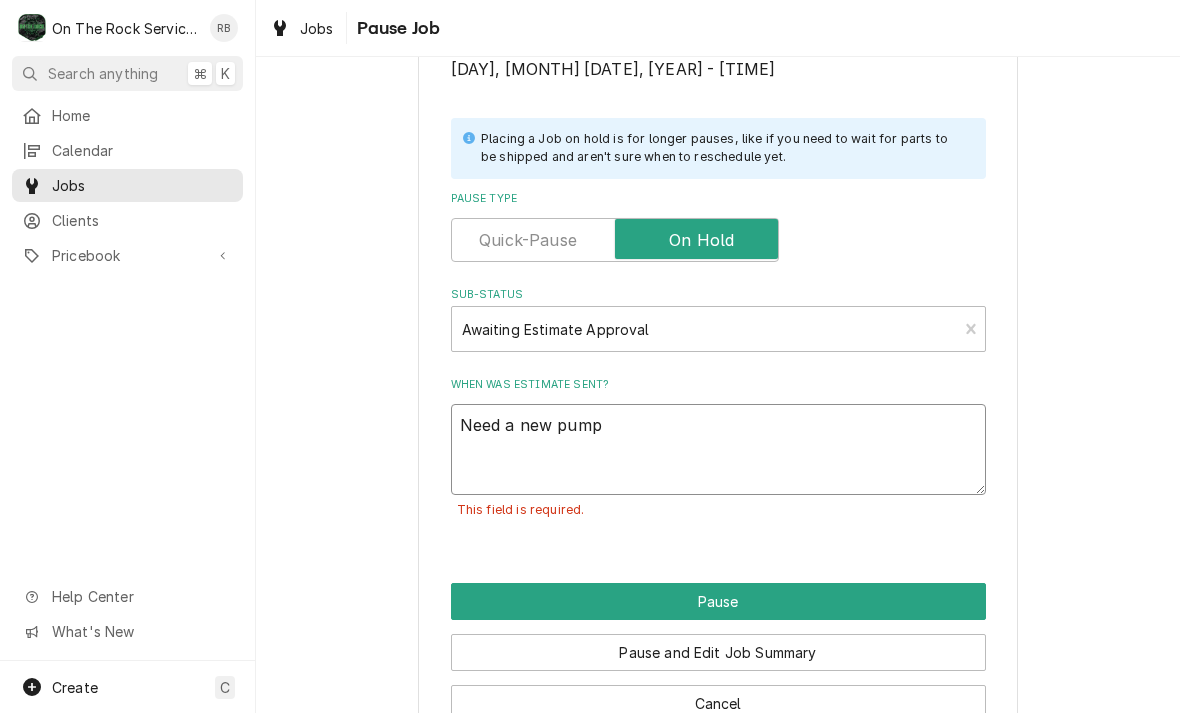 type on "x" 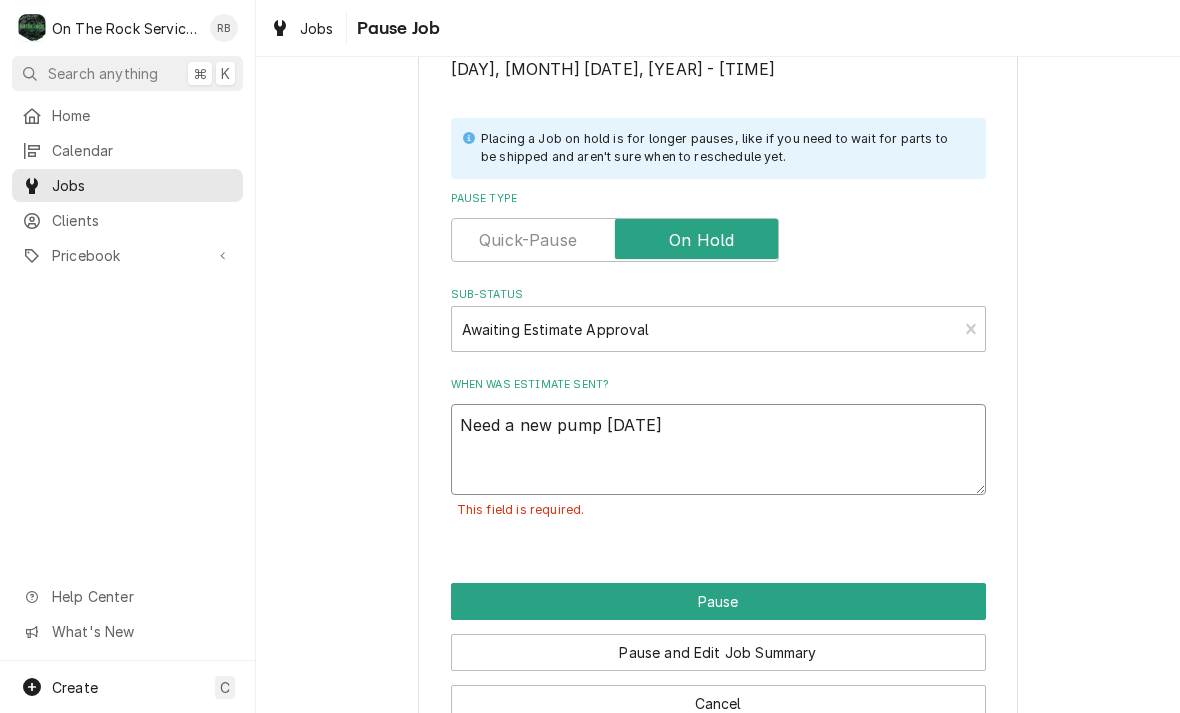 type on "x" 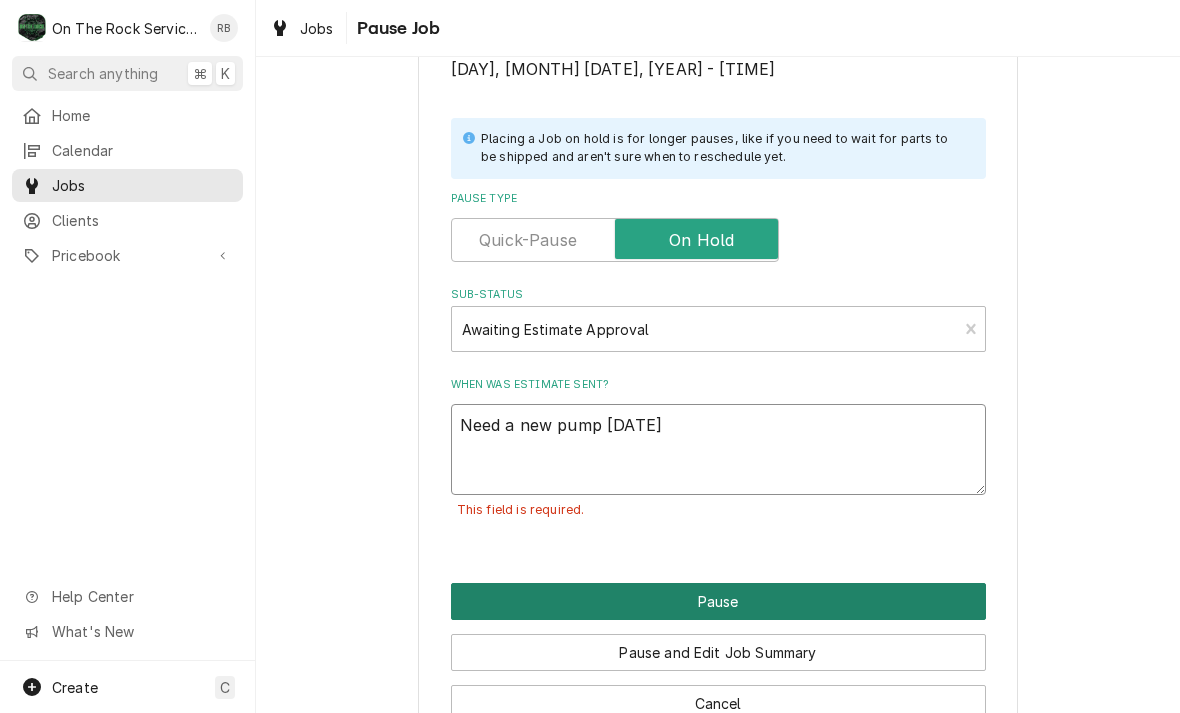 type on "Need a new pump 8/5/2025" 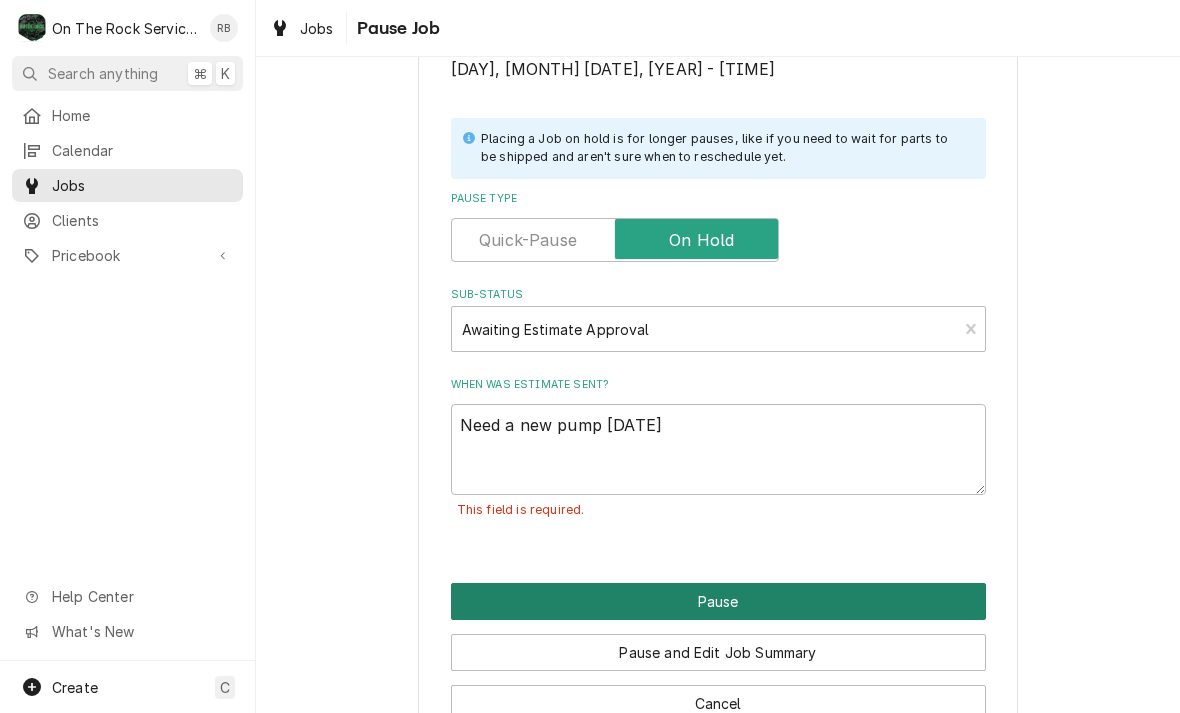 click on "Pause" at bounding box center [718, 601] 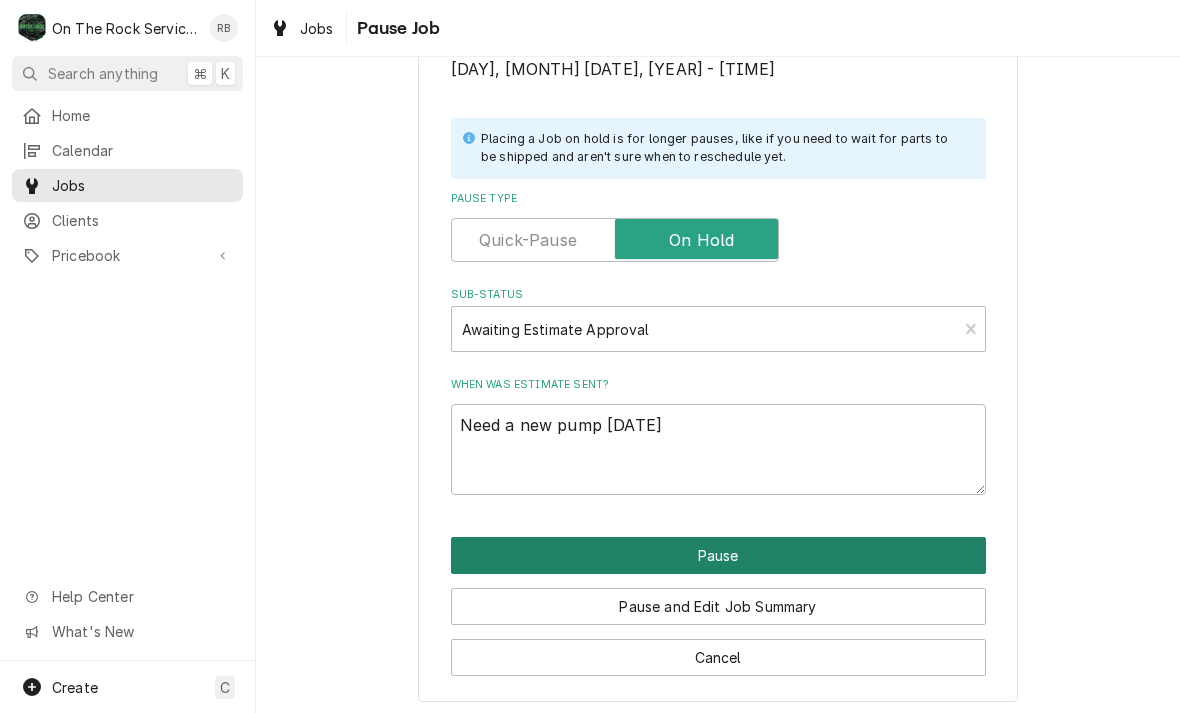 type on "x" 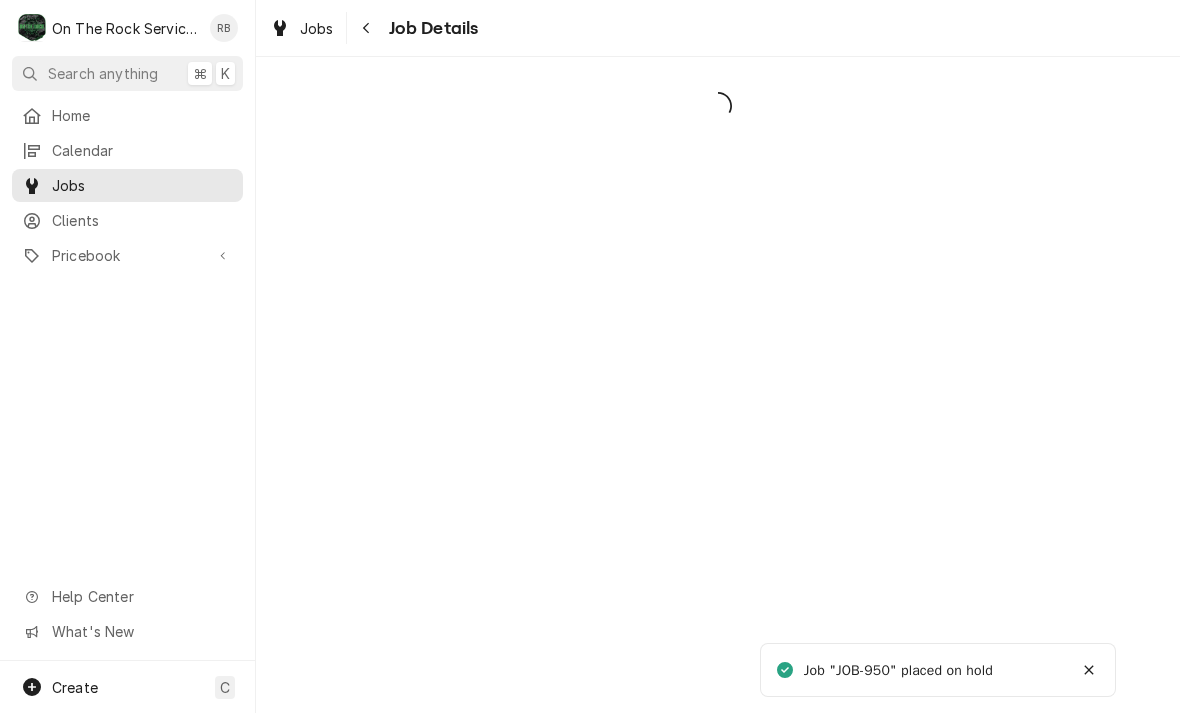 scroll, scrollTop: 0, scrollLeft: 0, axis: both 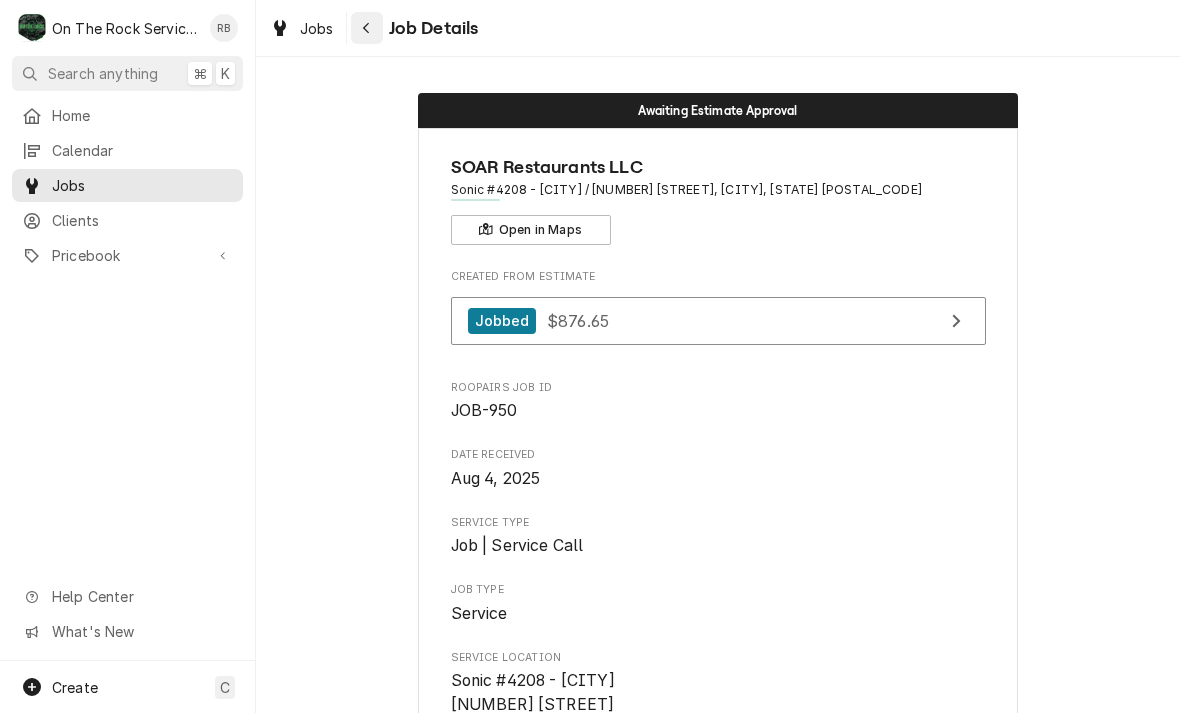 click at bounding box center [367, 28] 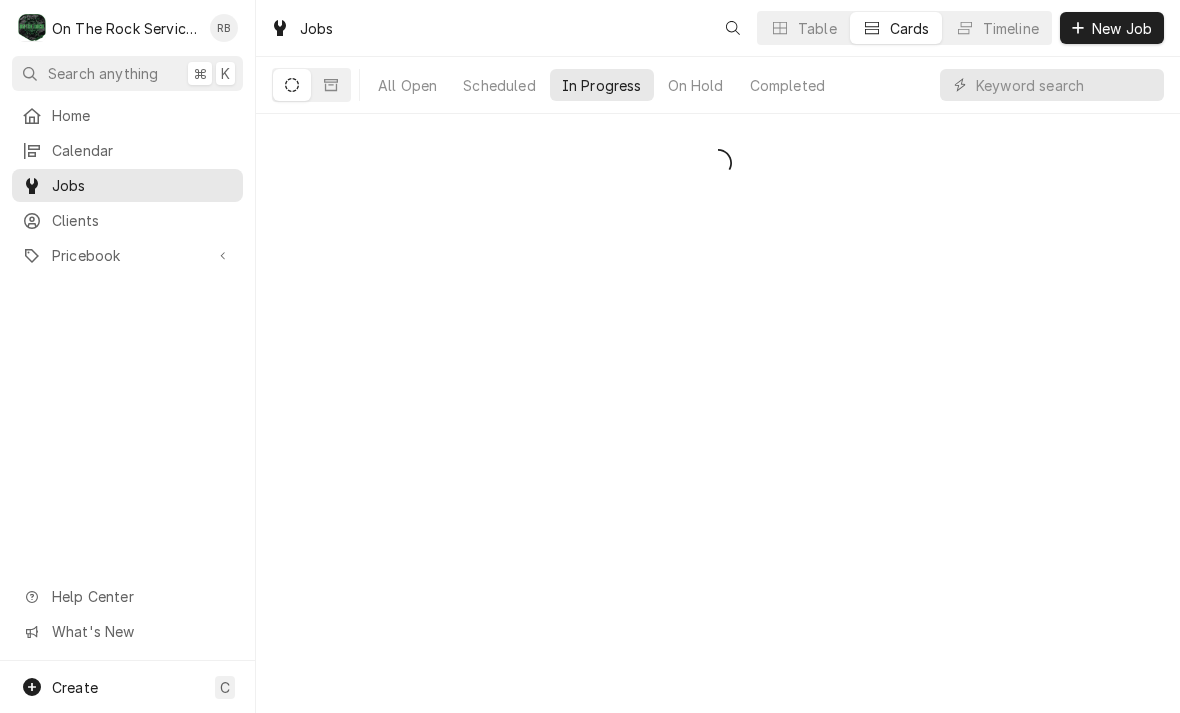 scroll, scrollTop: 0, scrollLeft: 0, axis: both 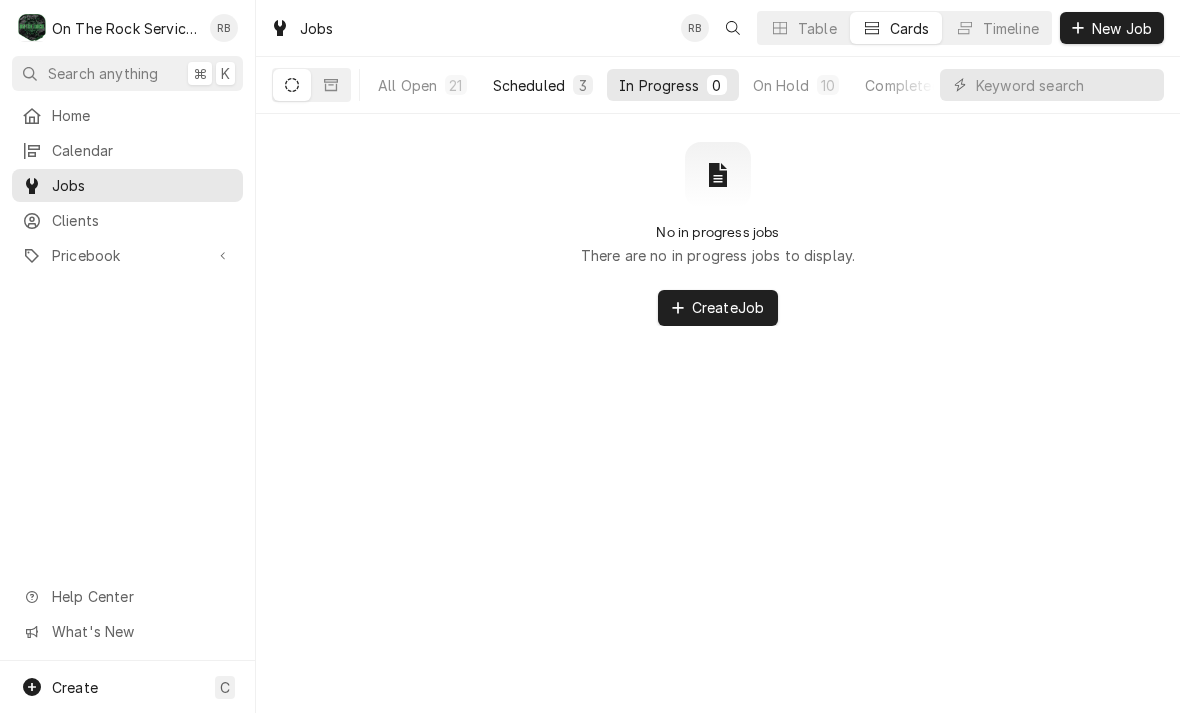 click on "Scheduled" at bounding box center [529, 85] 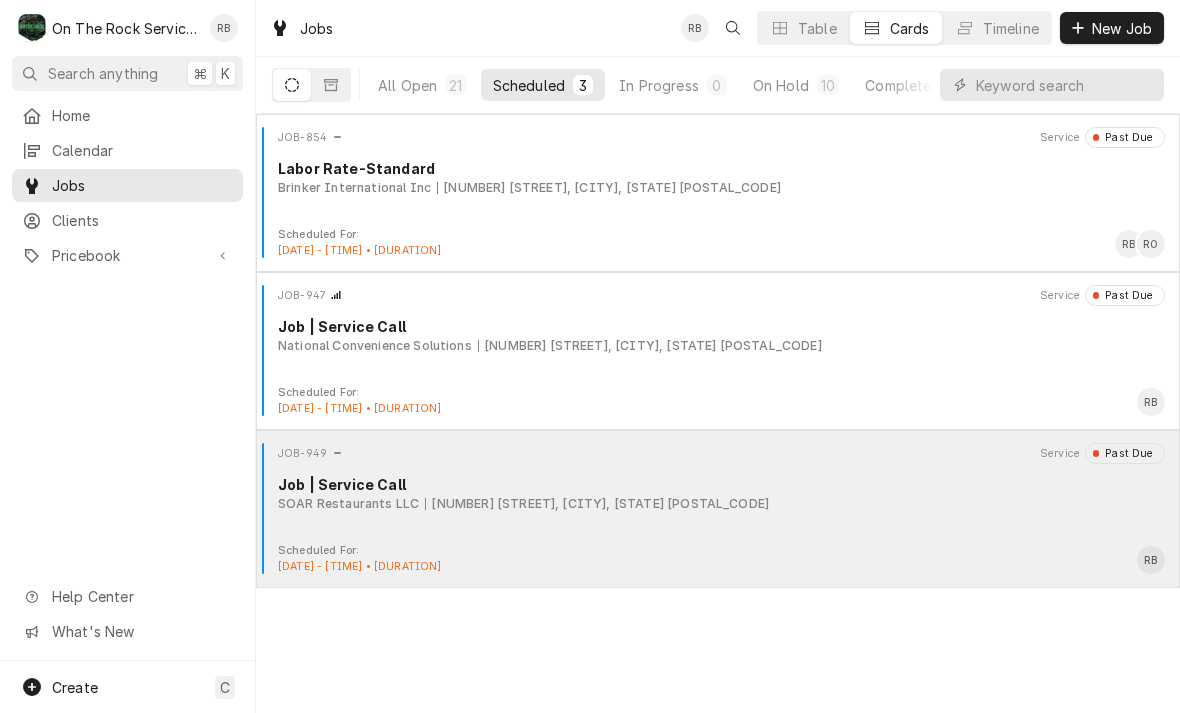 click on "SOAR Restaurants LLC 119 S Buncombe Rd, Greer, SC 29650" at bounding box center [721, 504] 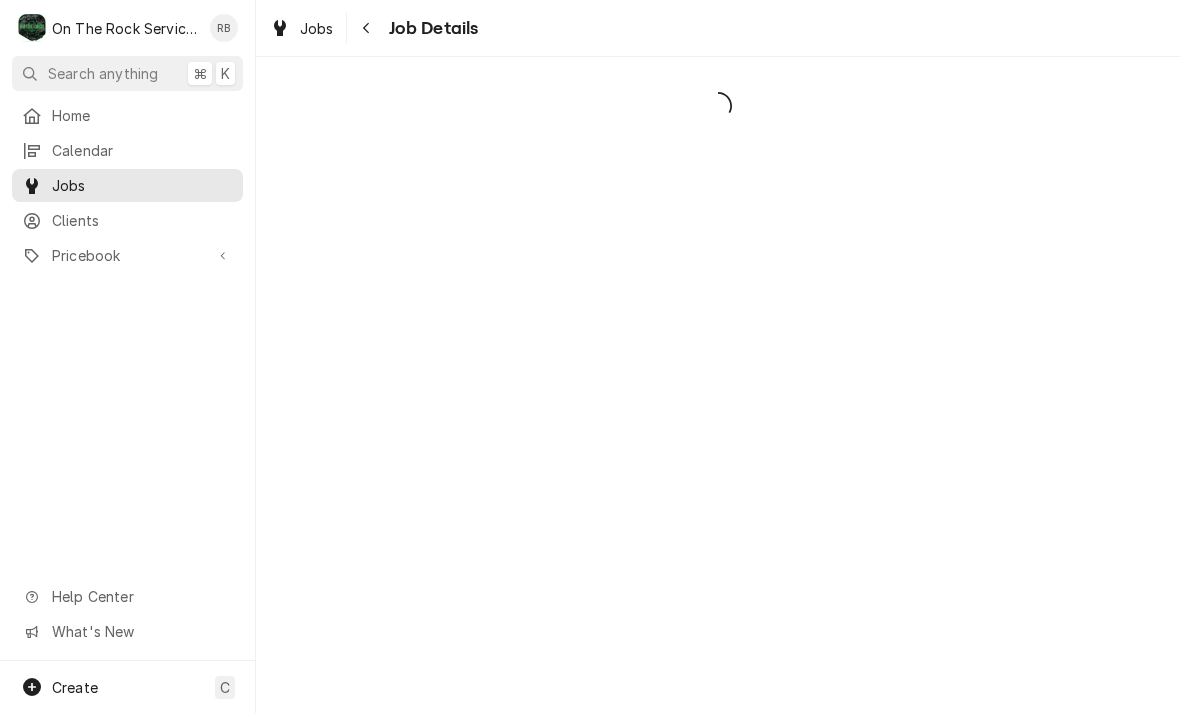 scroll, scrollTop: 0, scrollLeft: 0, axis: both 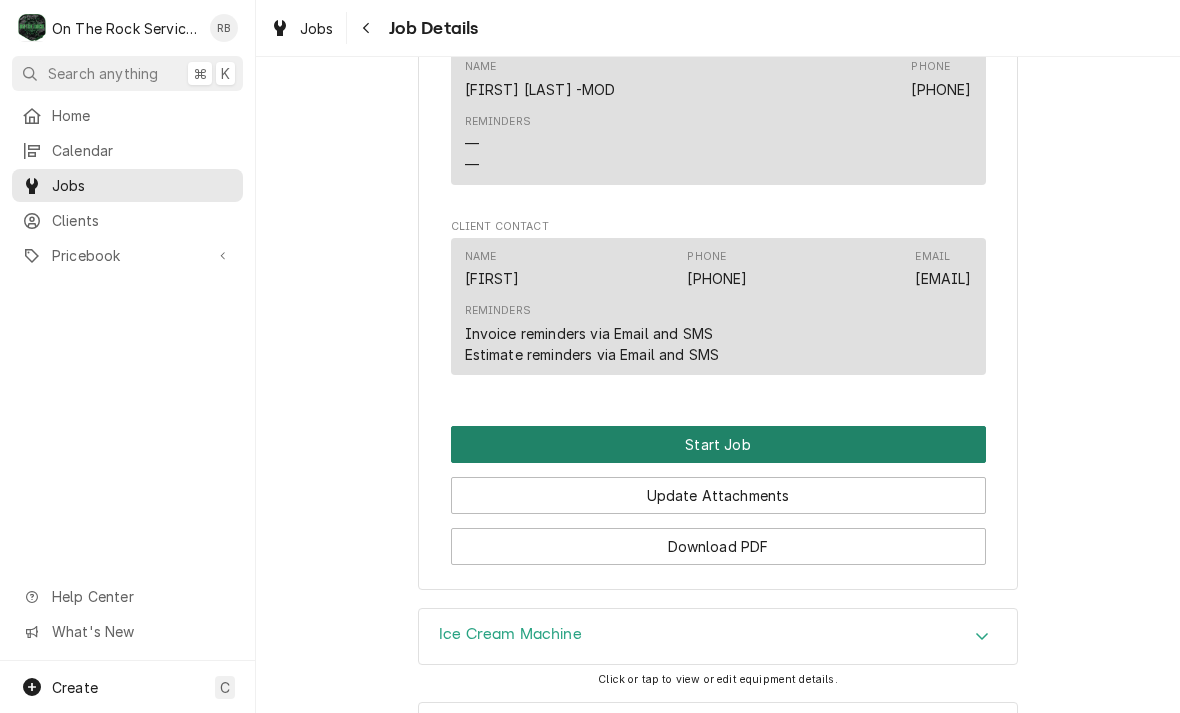 click on "Start Job" at bounding box center [718, 444] 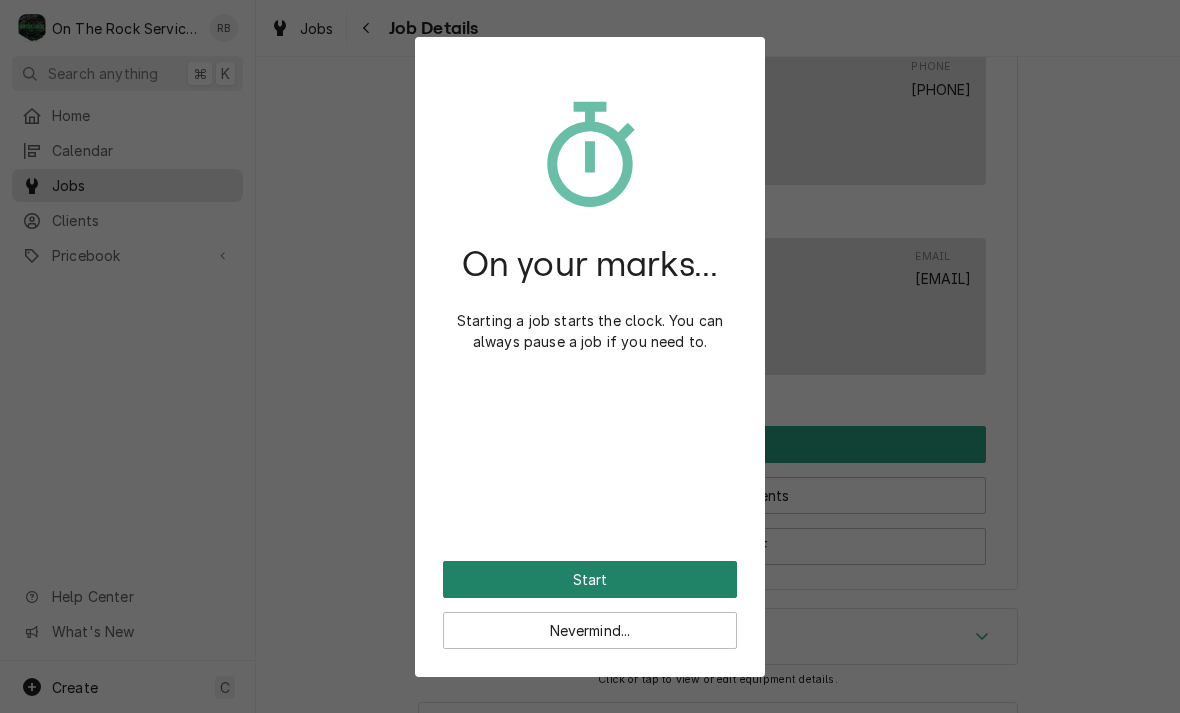 click on "Start" at bounding box center [590, 579] 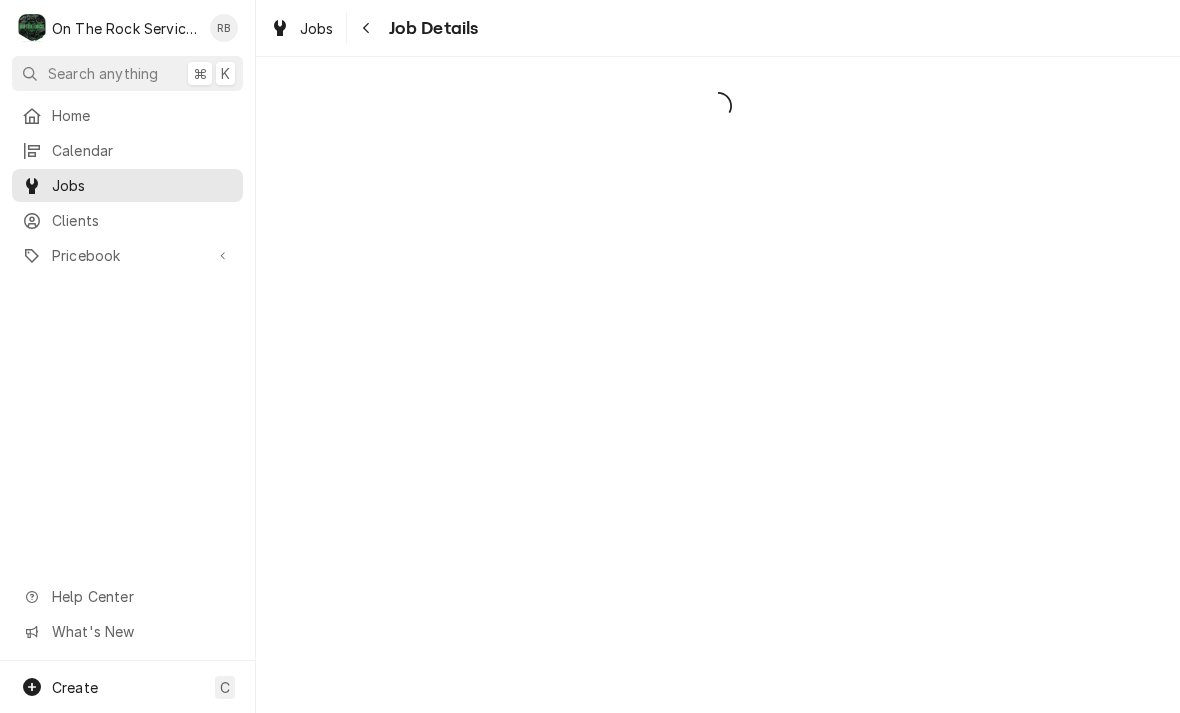 scroll, scrollTop: 0, scrollLeft: 0, axis: both 